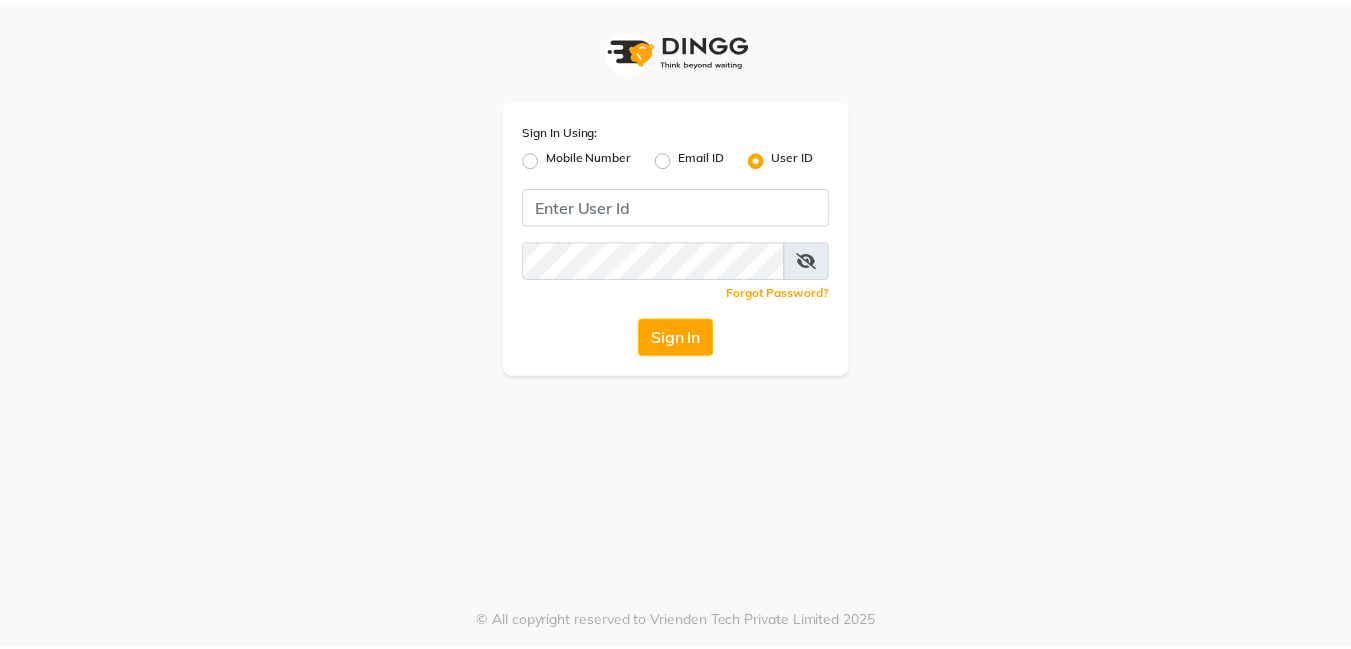 scroll, scrollTop: 0, scrollLeft: 0, axis: both 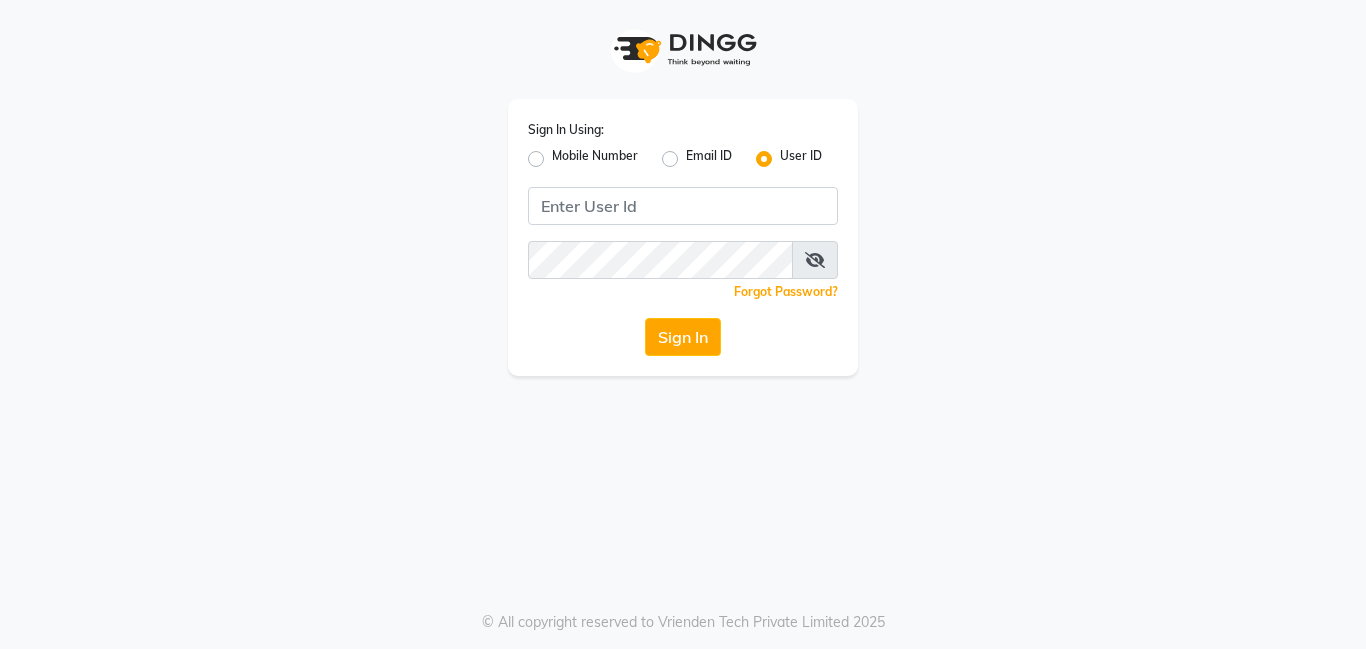 click on "Mobile Number" 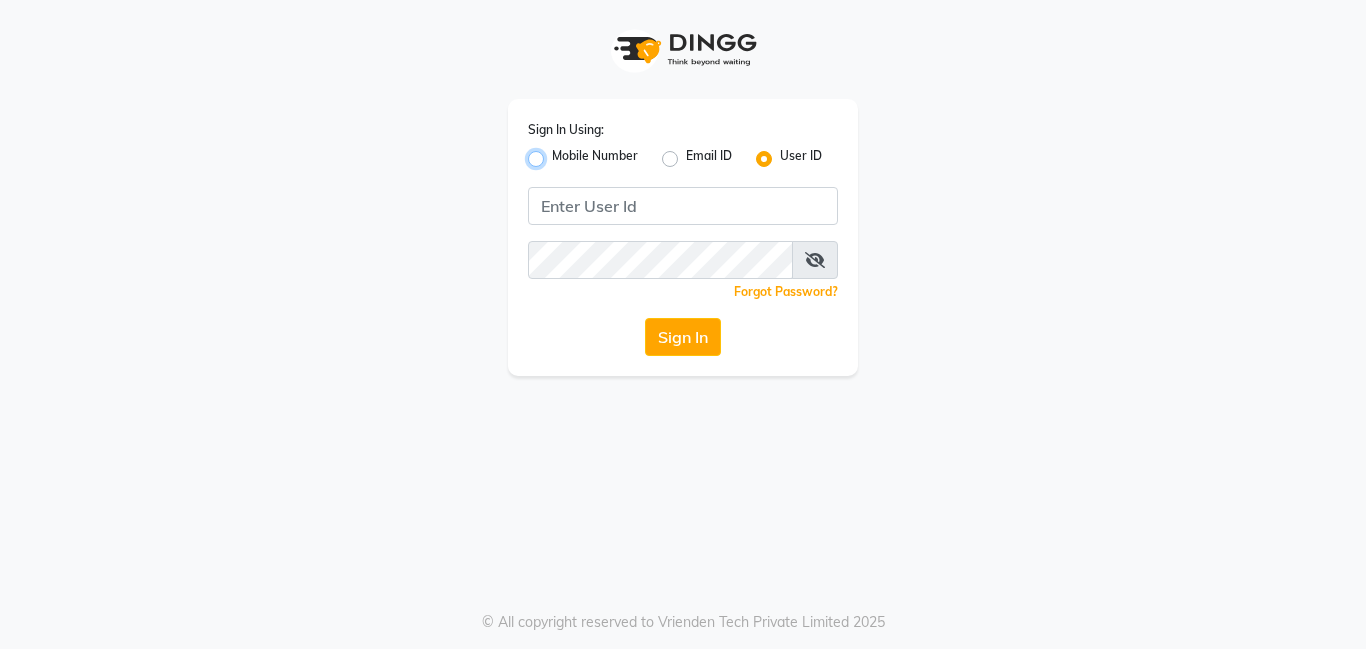 click on "Mobile Number" at bounding box center [558, 153] 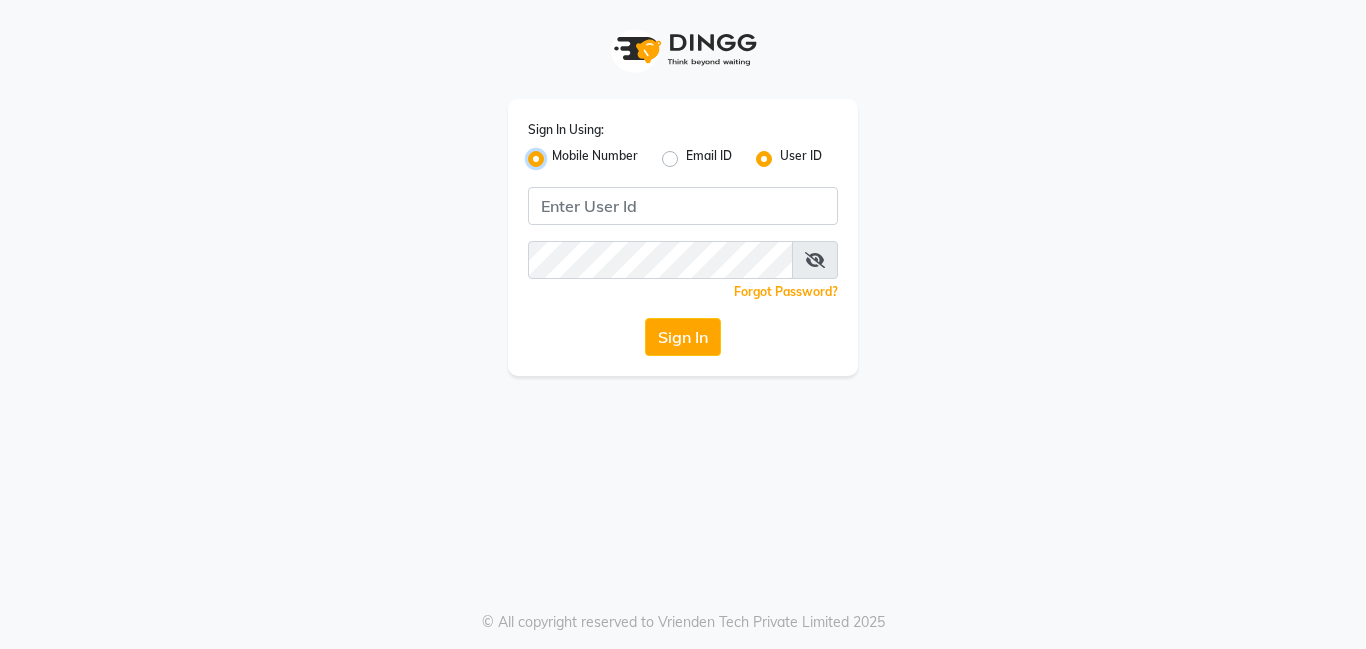 radio on "false" 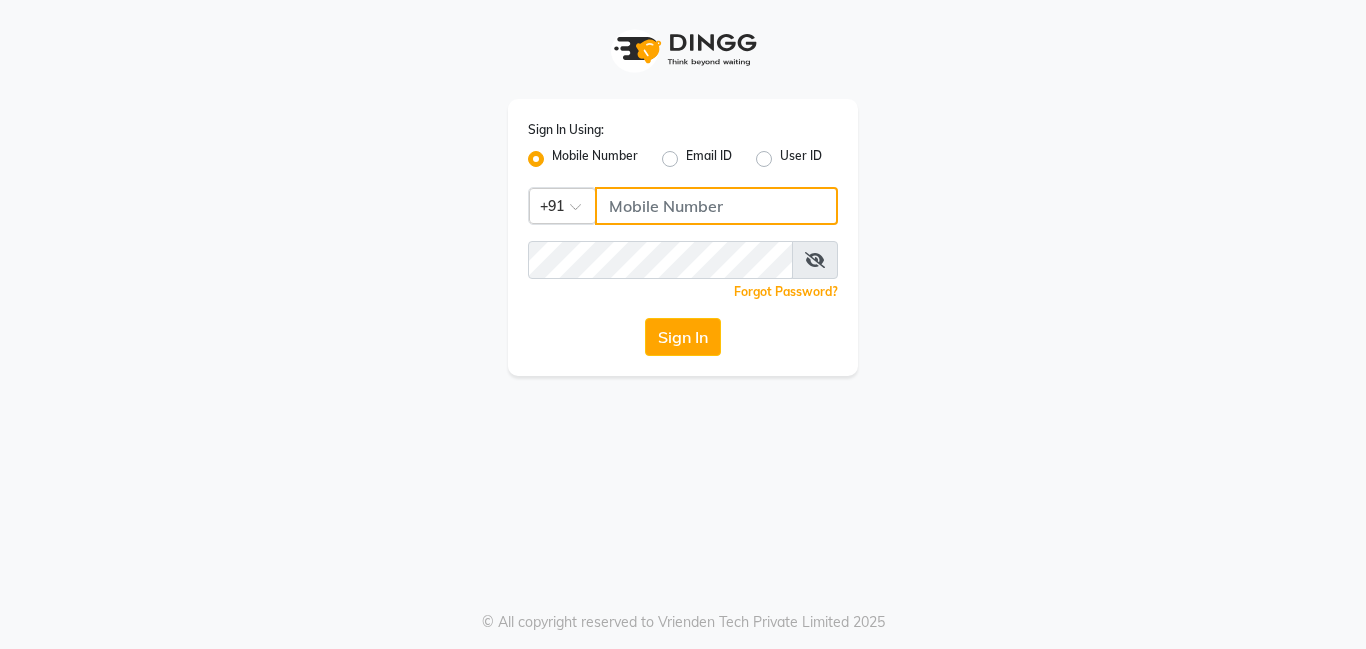 click 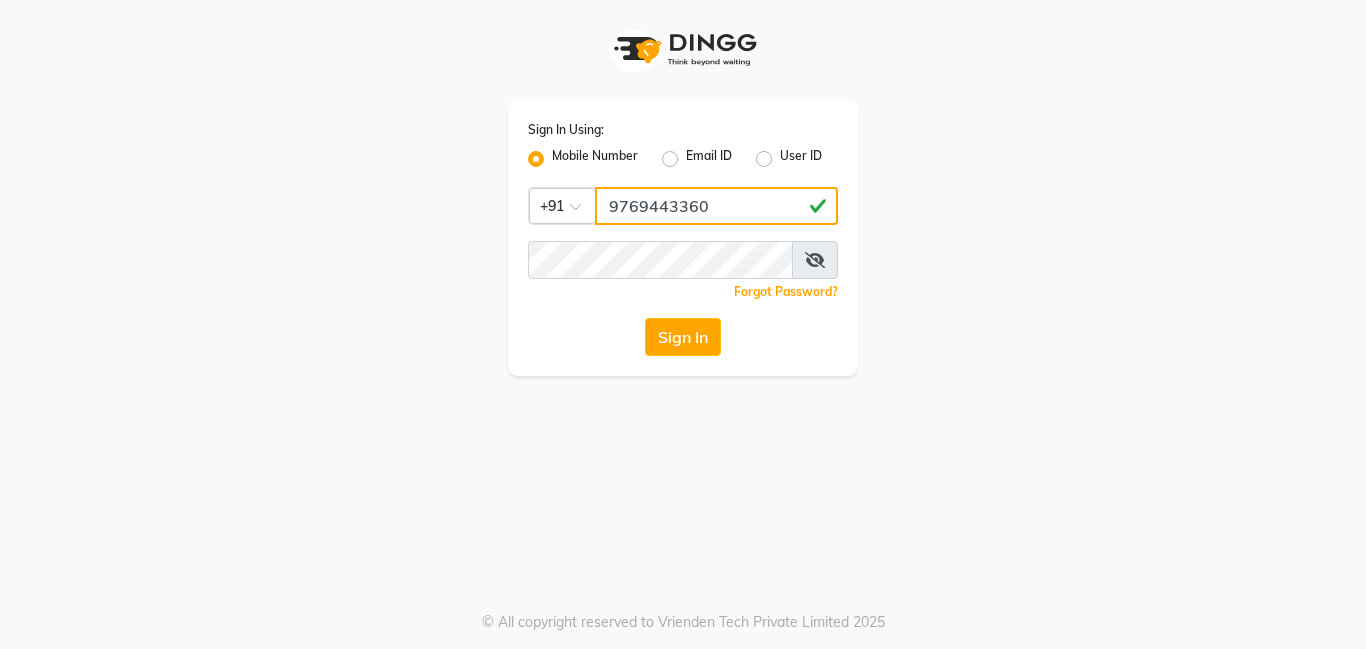 type on "9769443360" 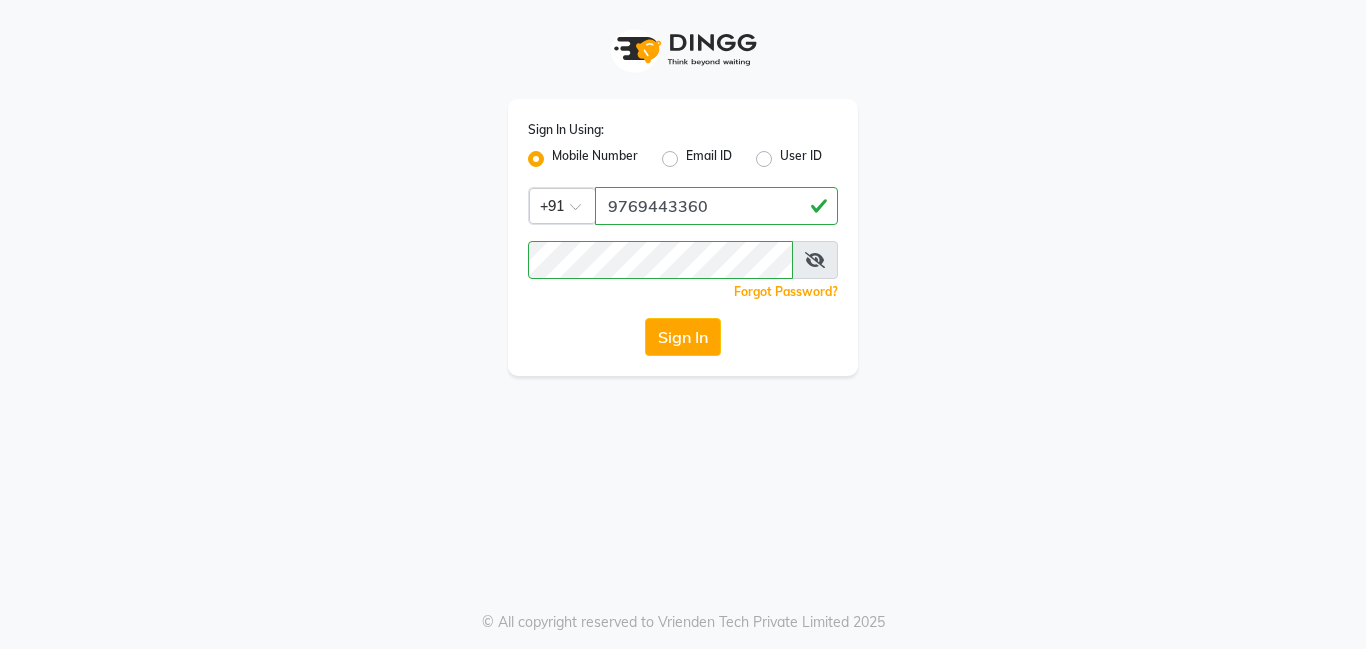 click on "Sign In" 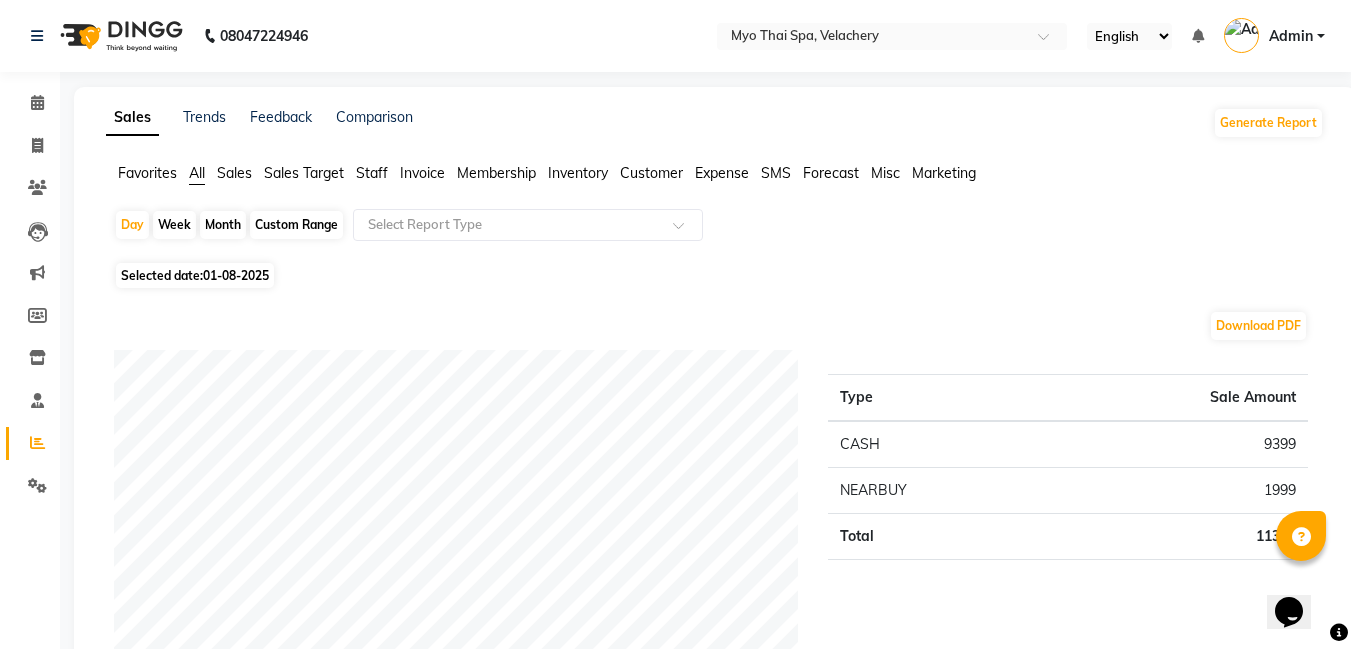 scroll, scrollTop: 0, scrollLeft: 0, axis: both 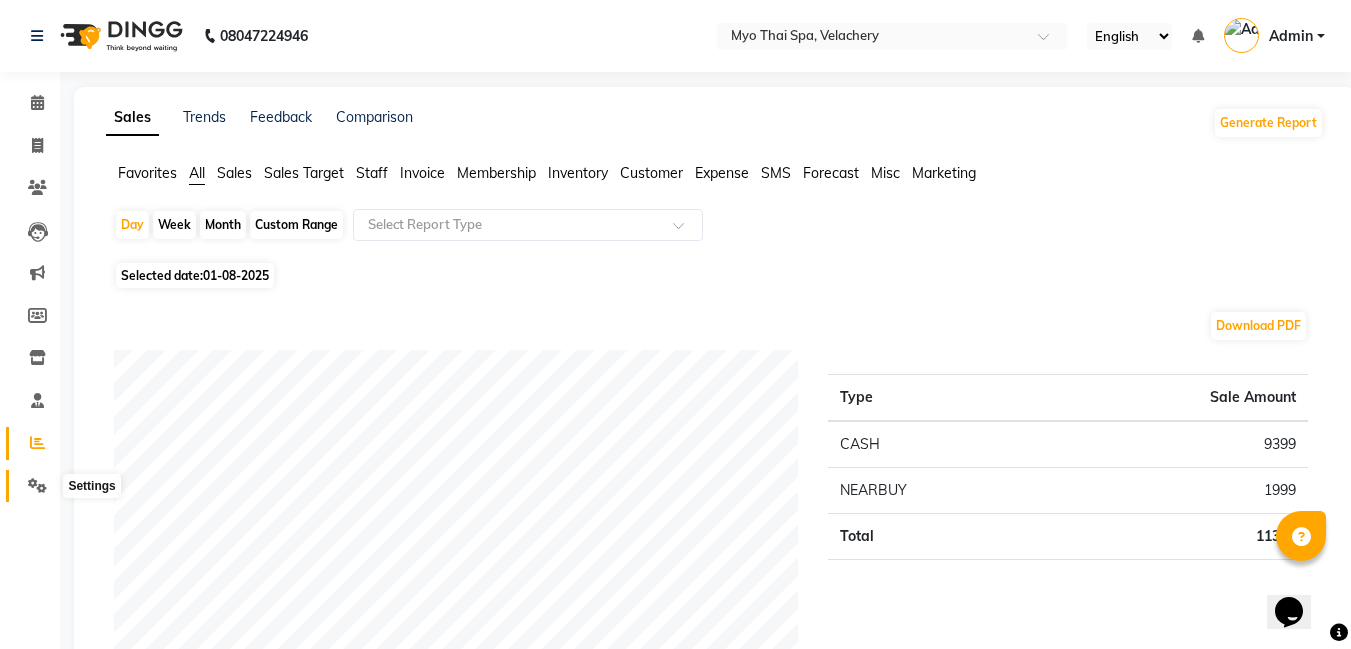 click 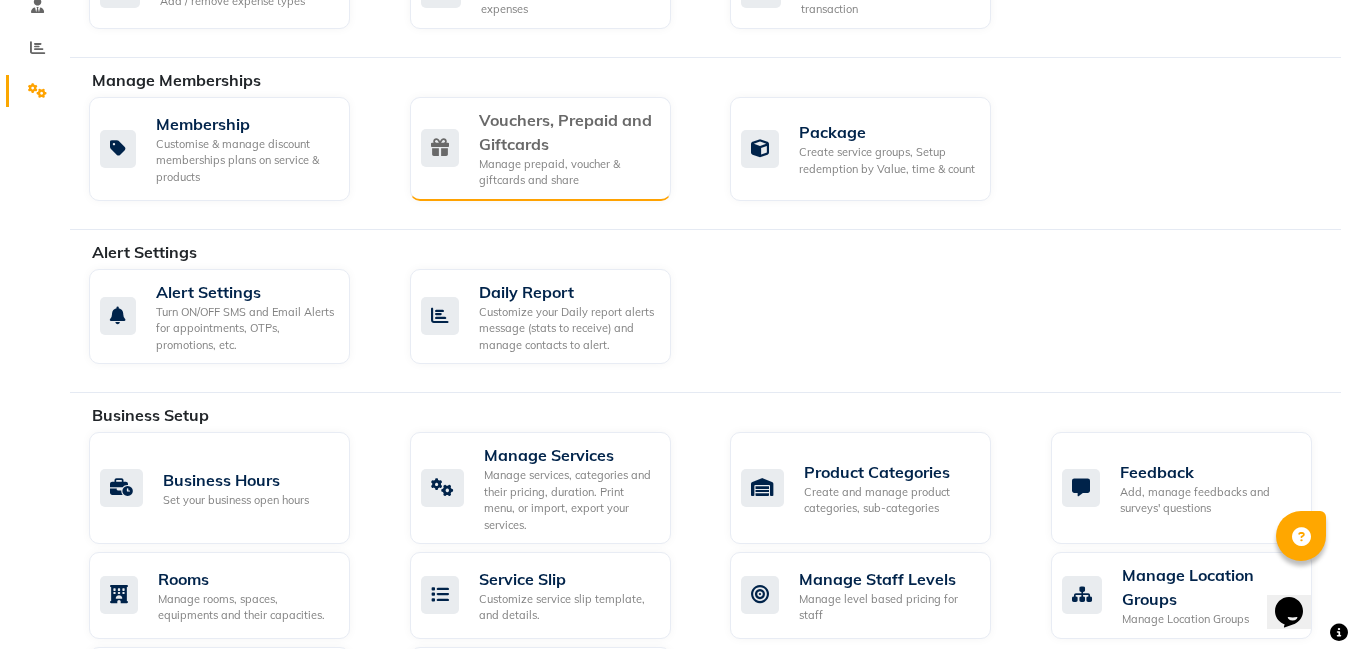 scroll, scrollTop: 400, scrollLeft: 0, axis: vertical 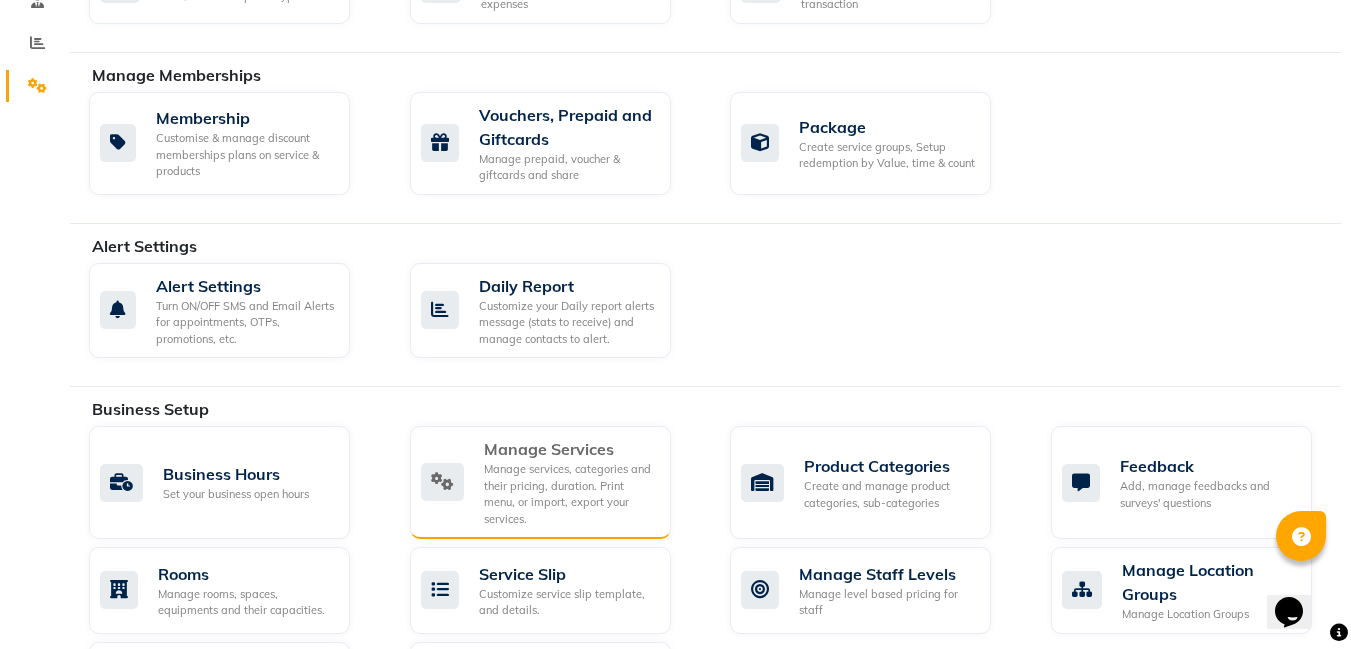 click on "Manage services, categories and their pricing, duration. Print menu, or import, export your services." 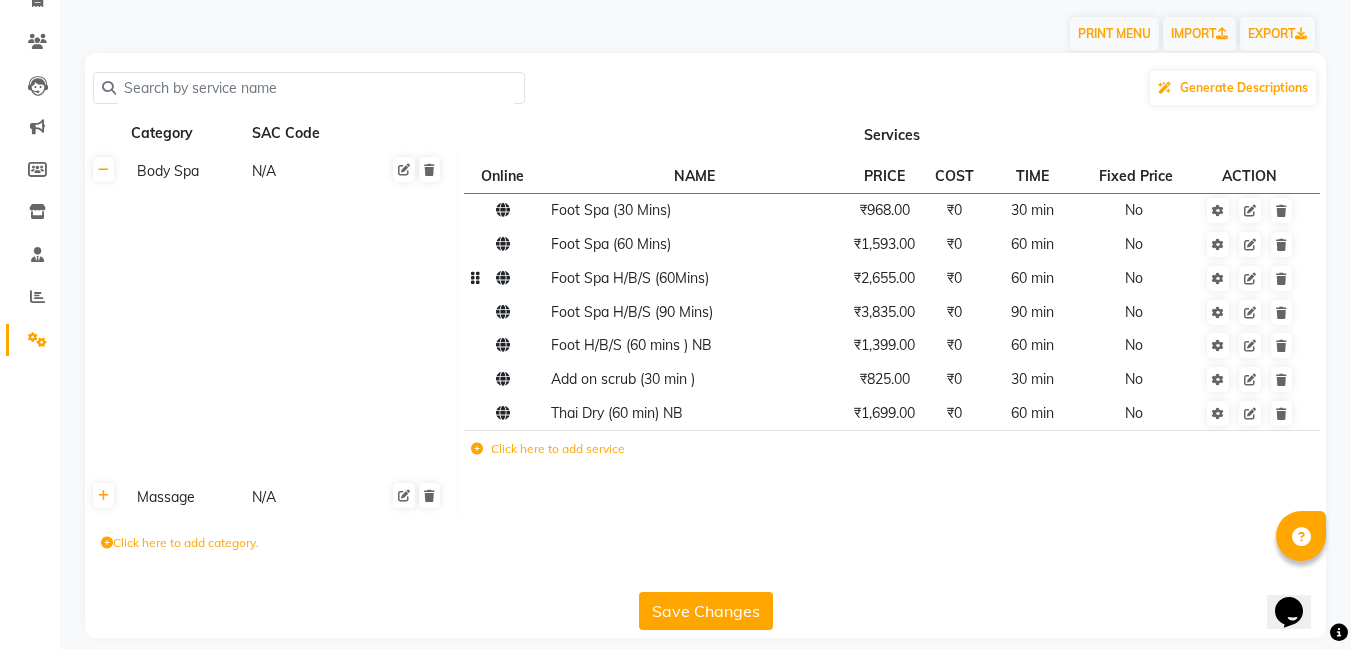 scroll, scrollTop: 165, scrollLeft: 0, axis: vertical 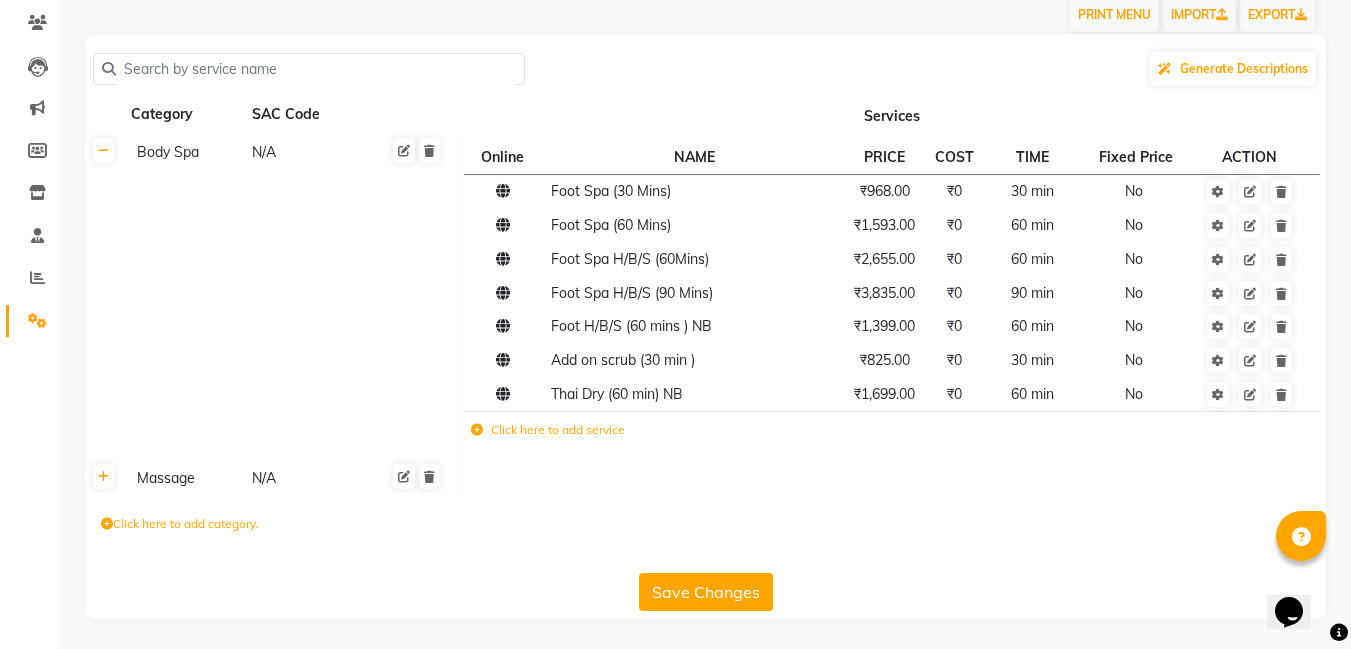 click 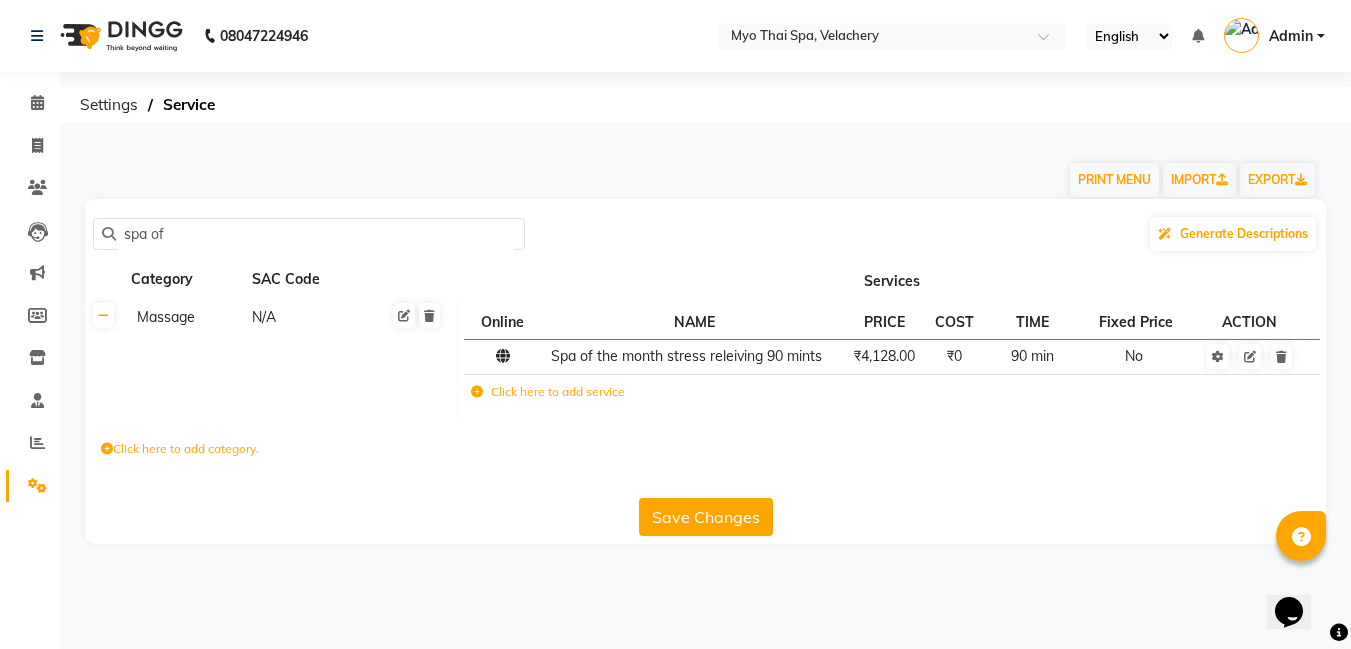 scroll, scrollTop: 0, scrollLeft: 0, axis: both 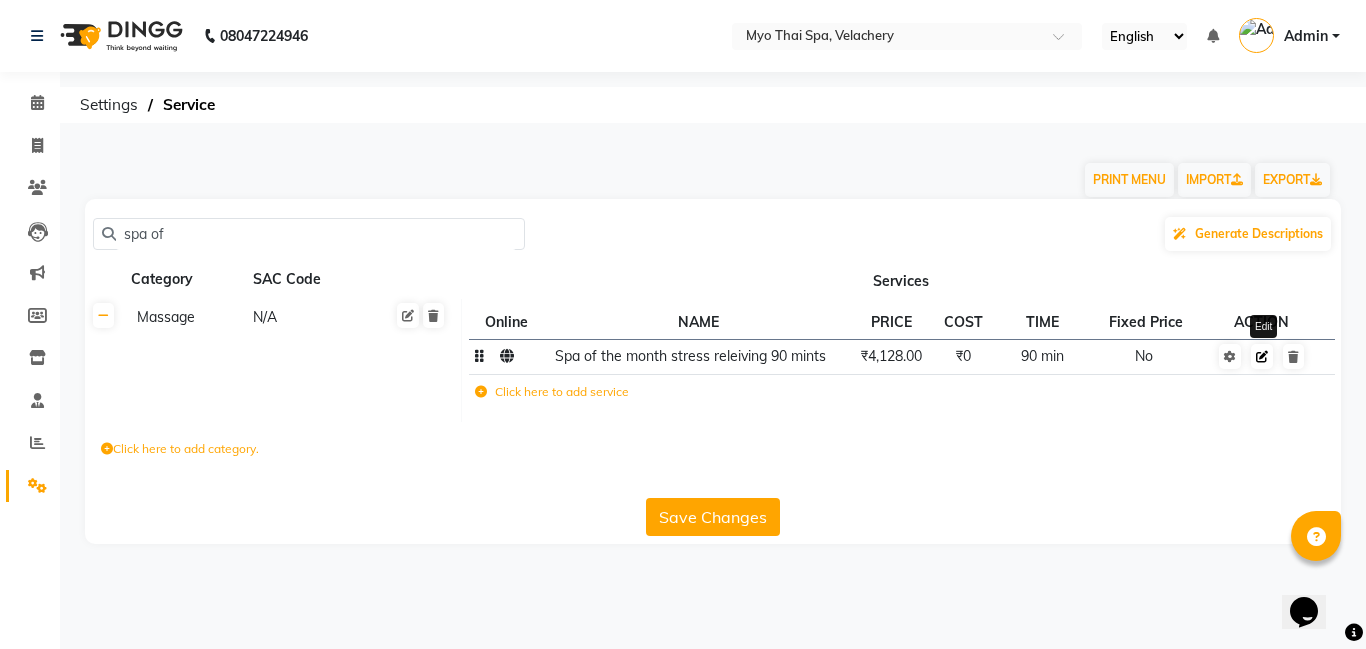 type on "spa of" 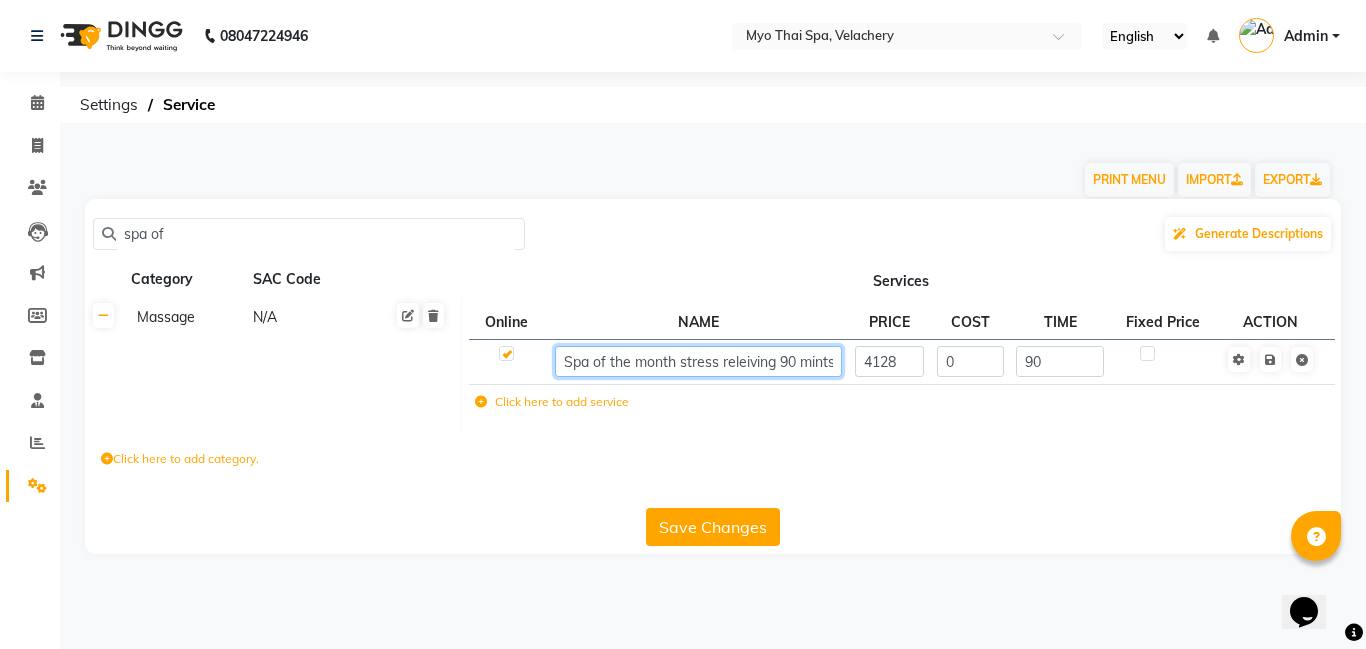 click on "Spa of the month stress releiving 90 mints" 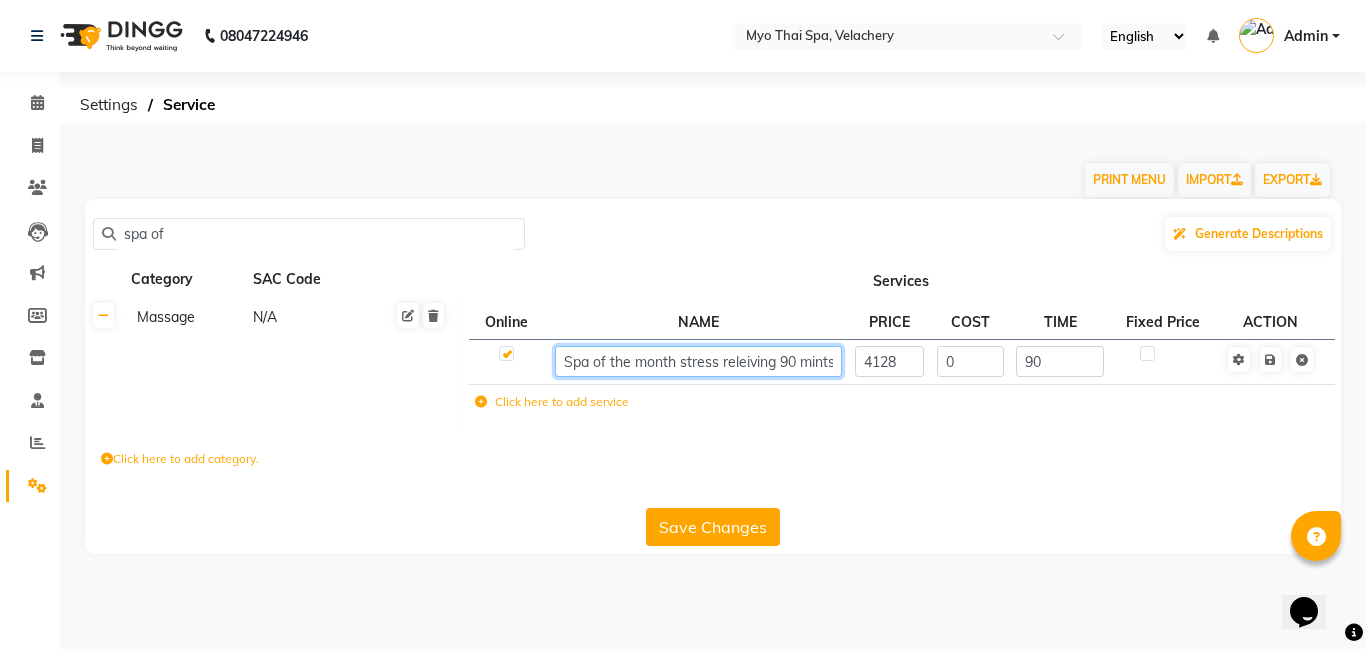 click on "Spa of the month stress releiving 90 mints" 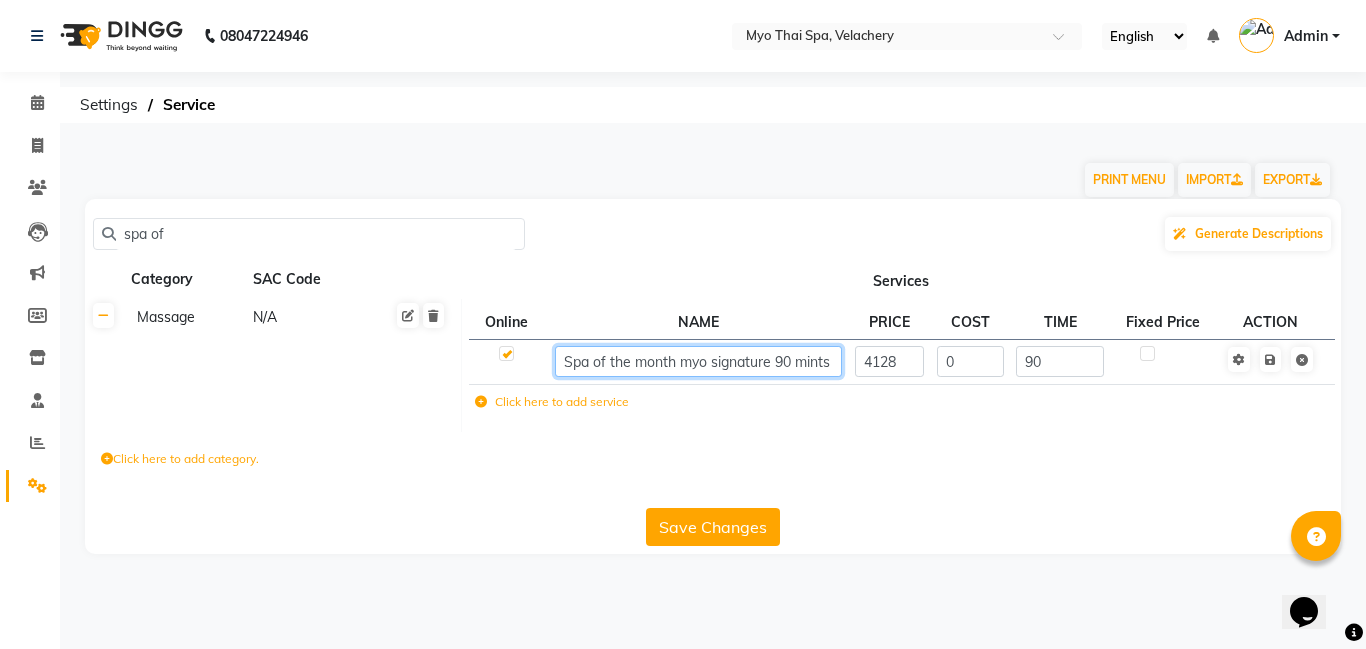 type on "Spa of the month myo signature  90 mints" 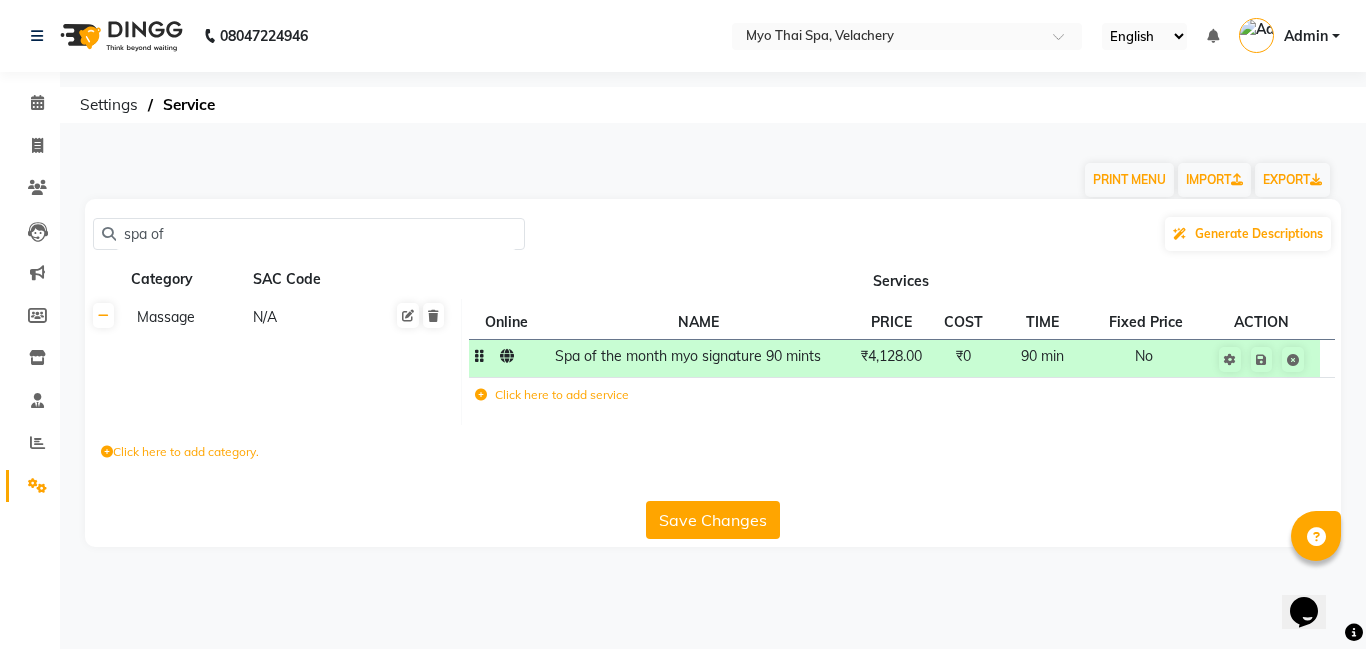 click on "₹4,128.00" 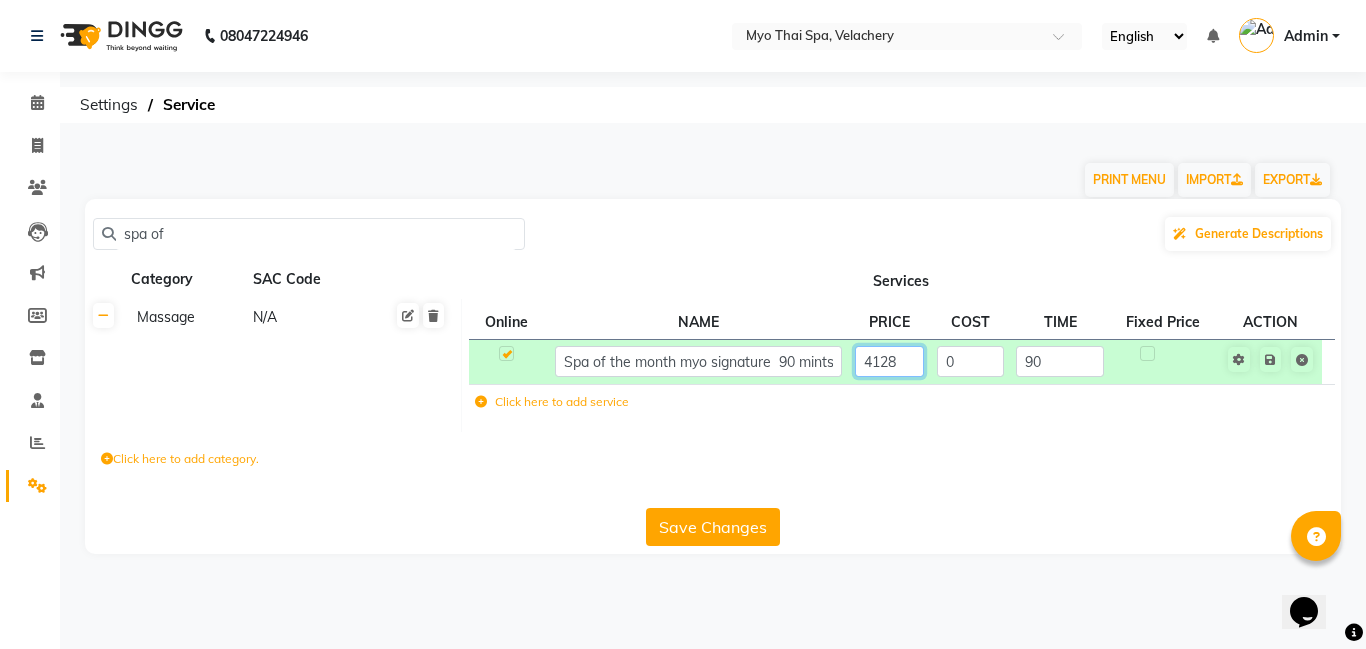 click on "4128" 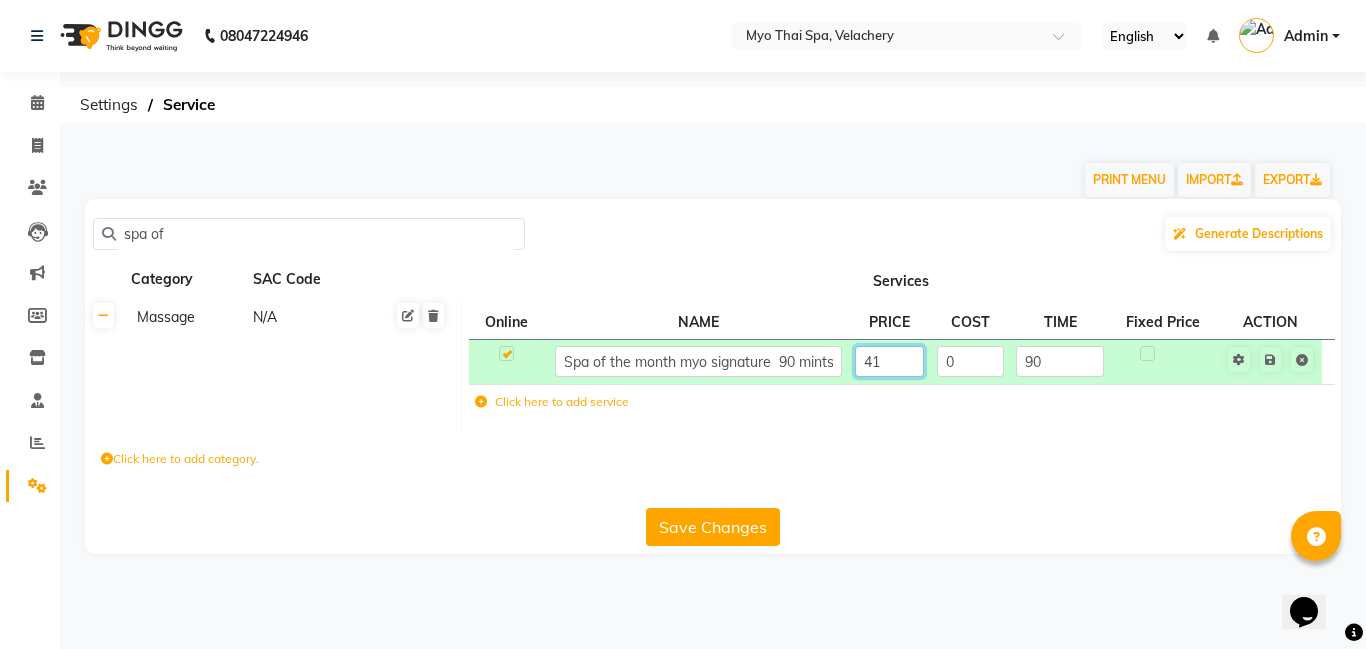 type on "4" 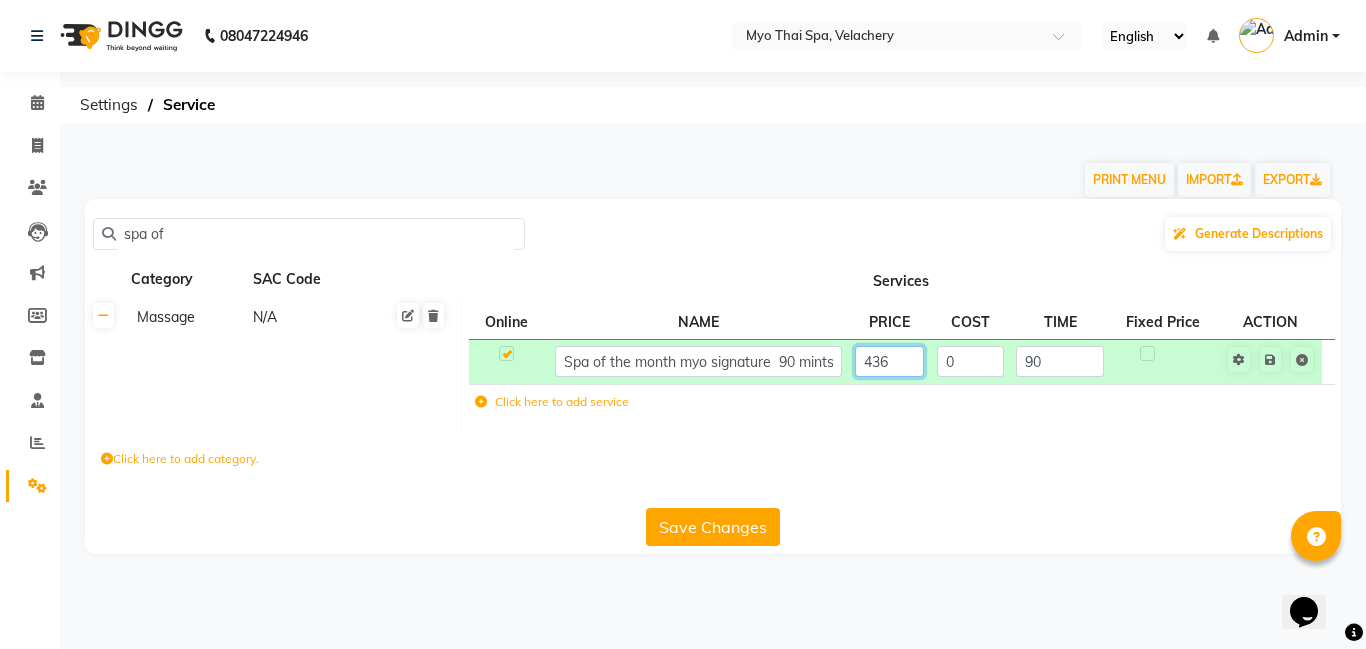 type on "4364" 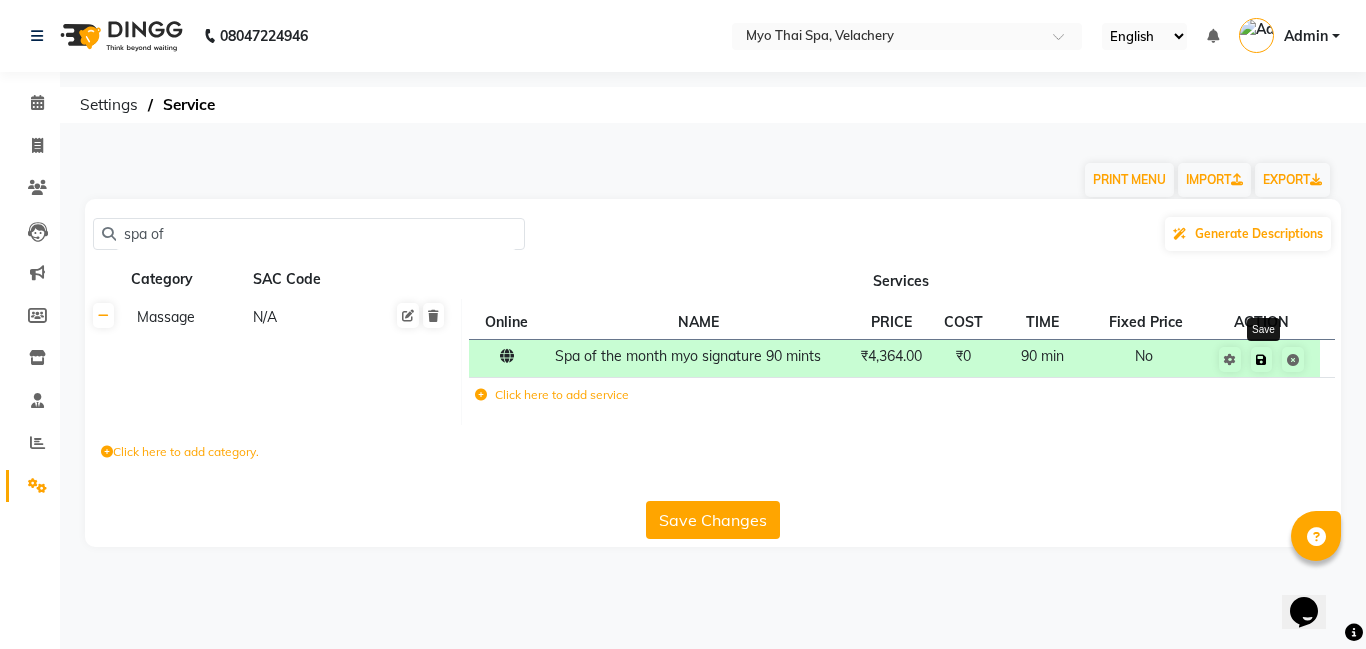 click 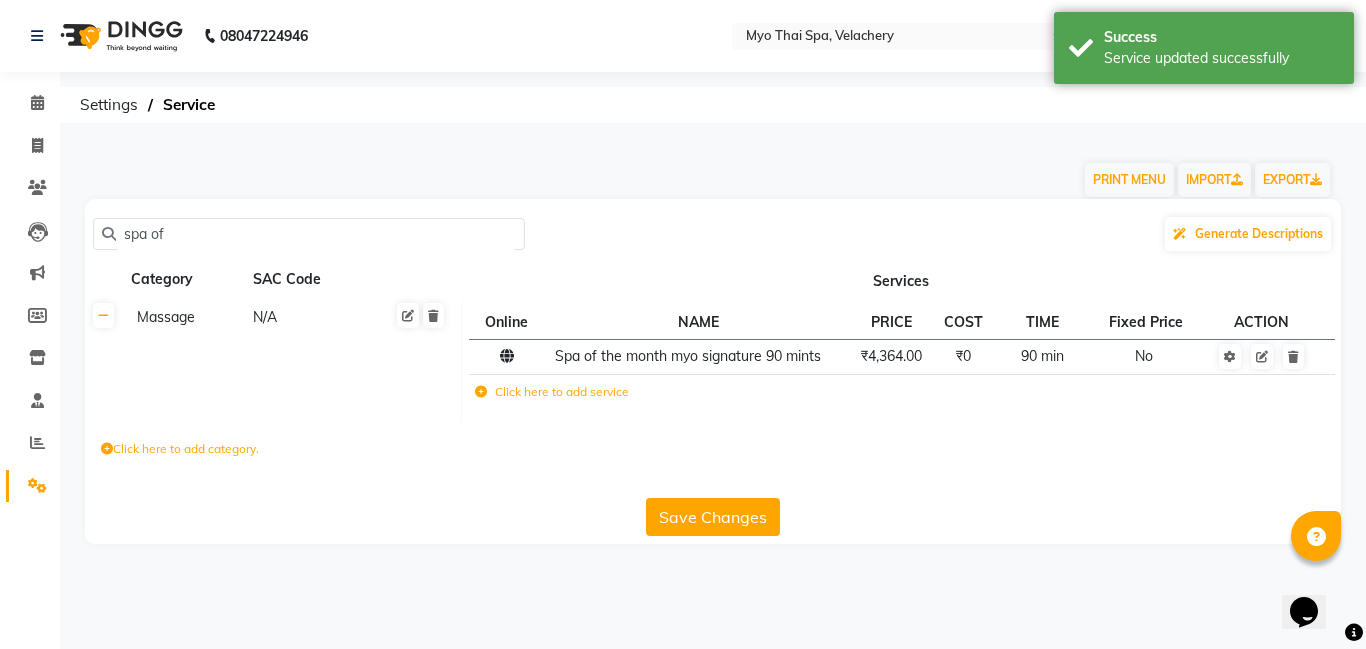 click on "Save Changes" 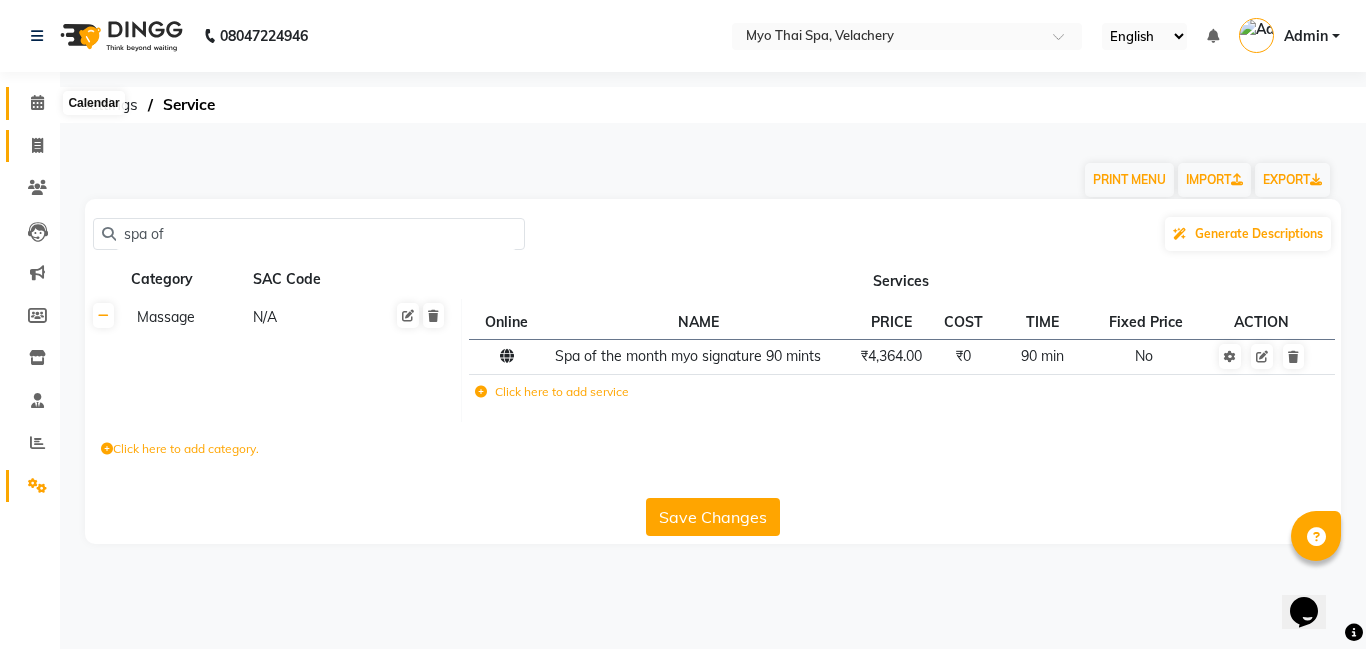 drag, startPoint x: 26, startPoint y: 98, endPoint x: 46, endPoint y: 130, distance: 37.735924 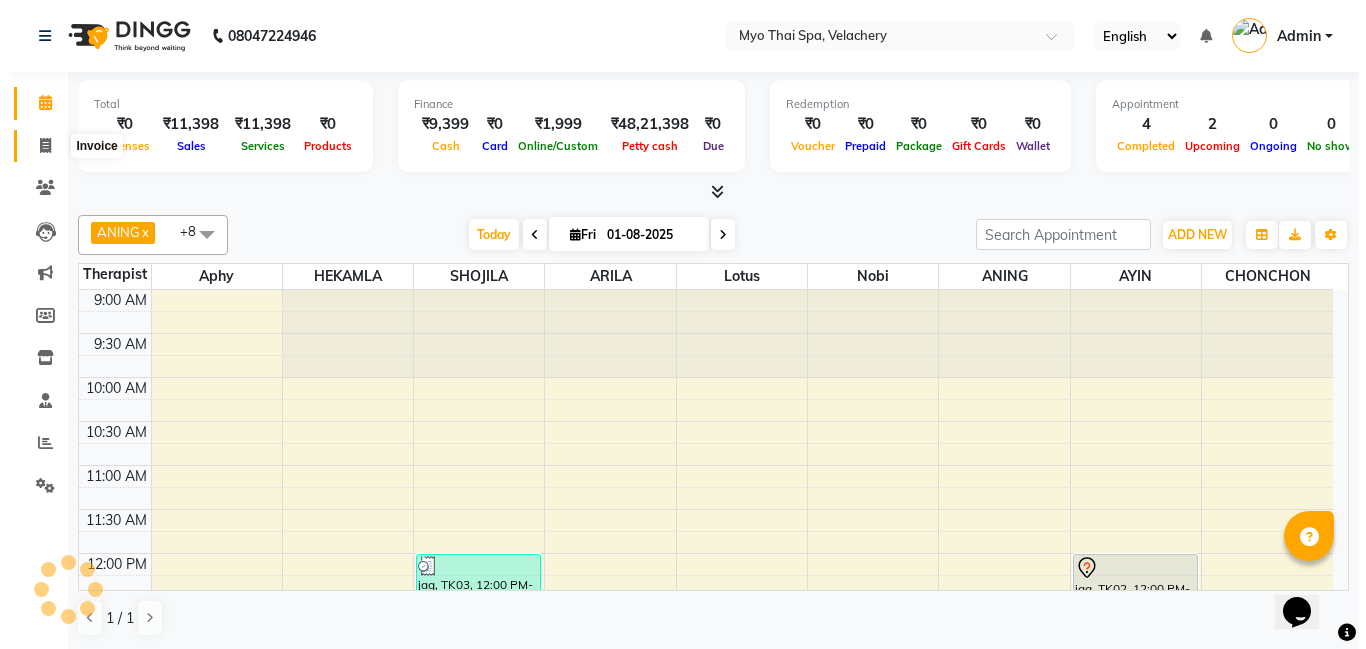scroll, scrollTop: 0, scrollLeft: 0, axis: both 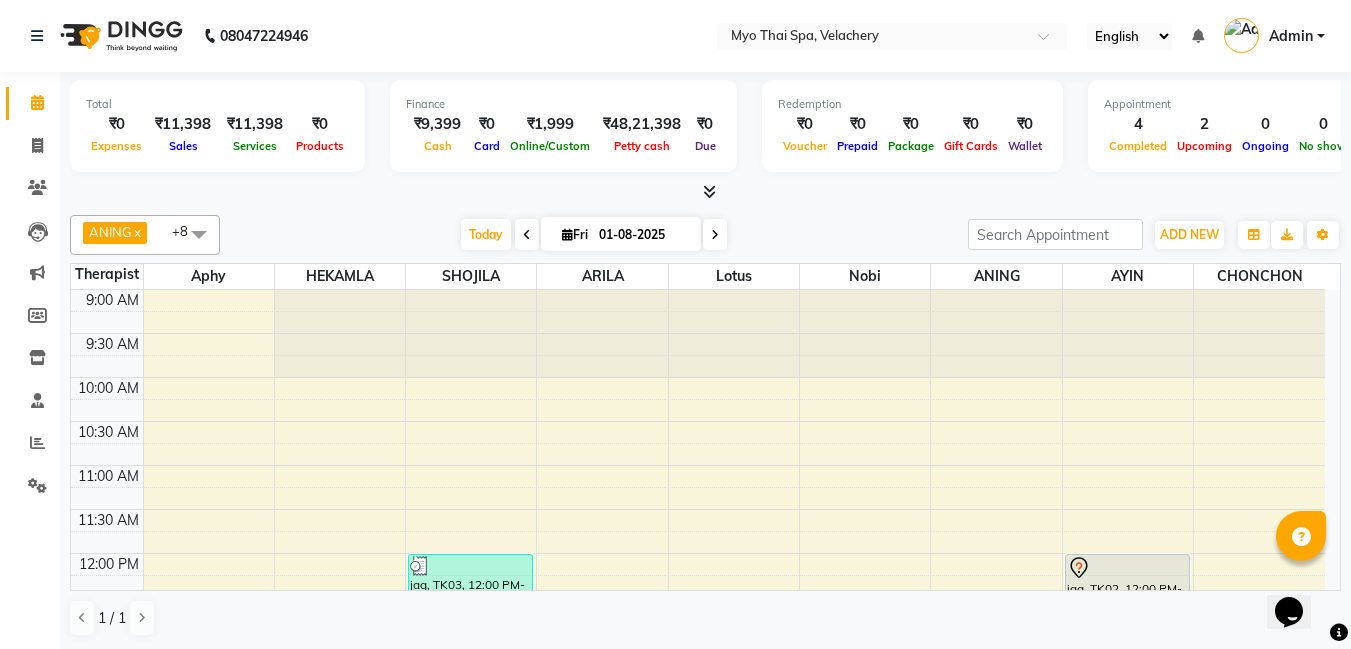 click on "Admin" at bounding box center (1291, 36) 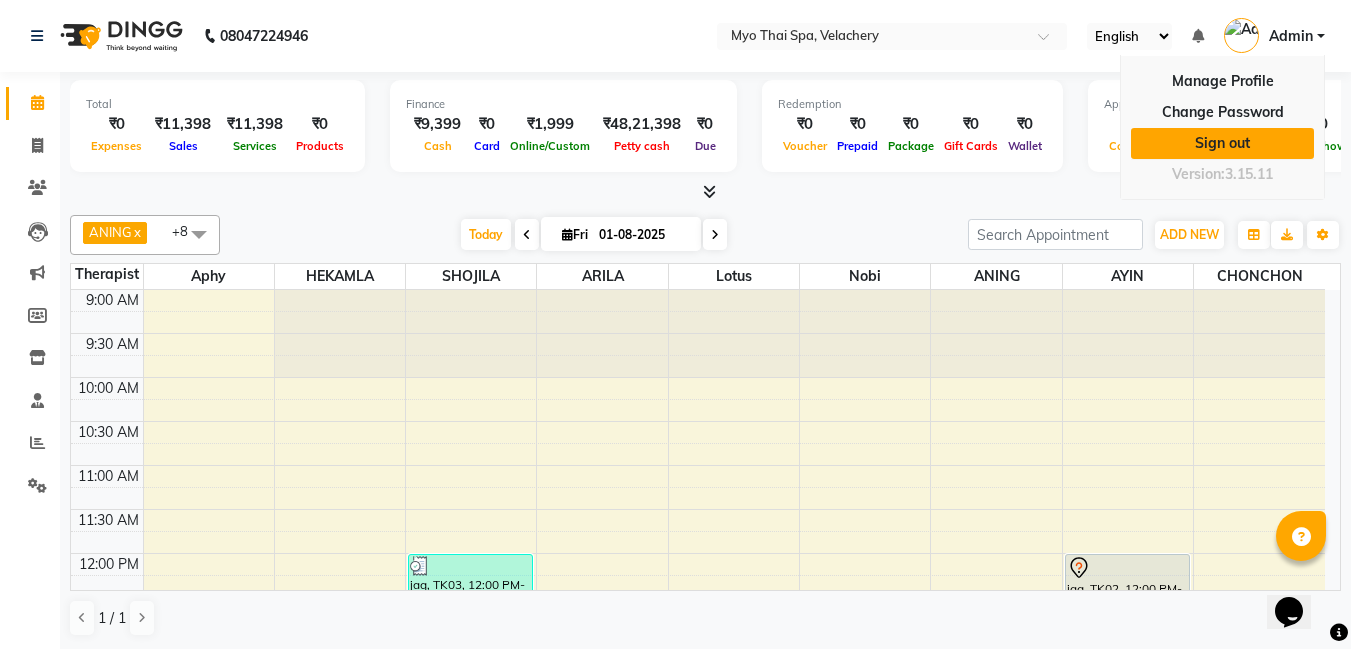 click on "Sign out" at bounding box center (1222, 143) 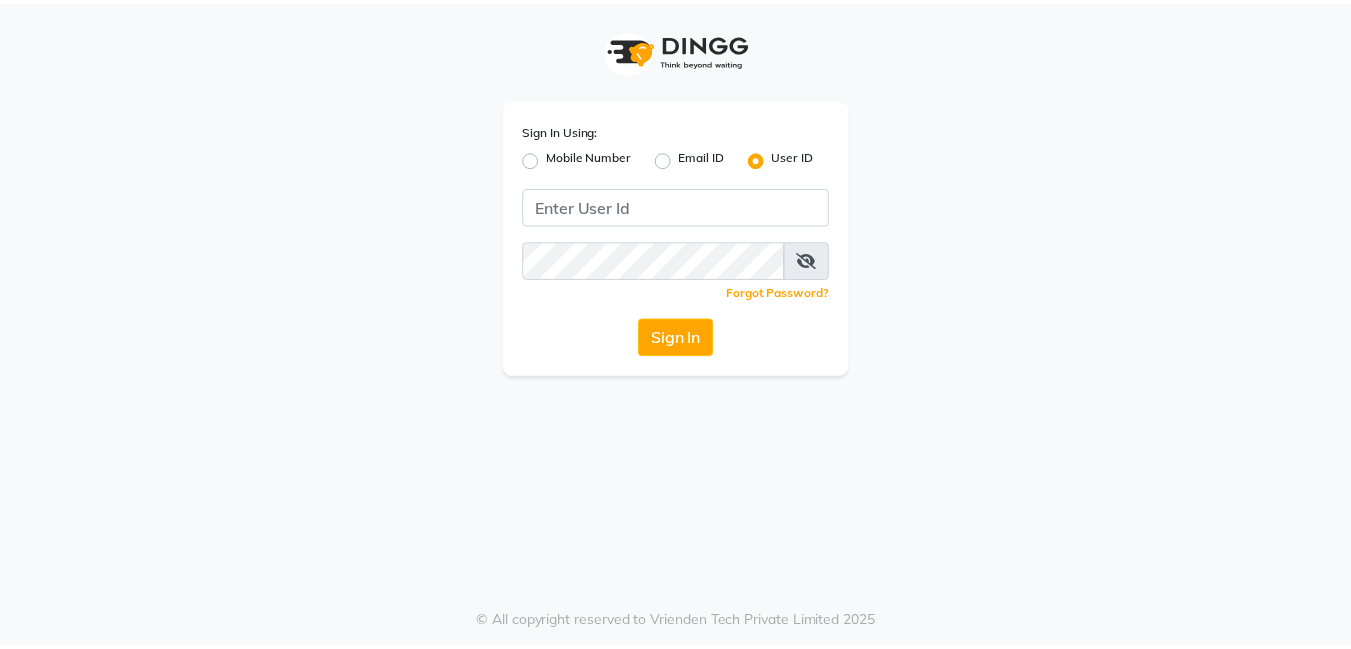 scroll, scrollTop: 0, scrollLeft: 0, axis: both 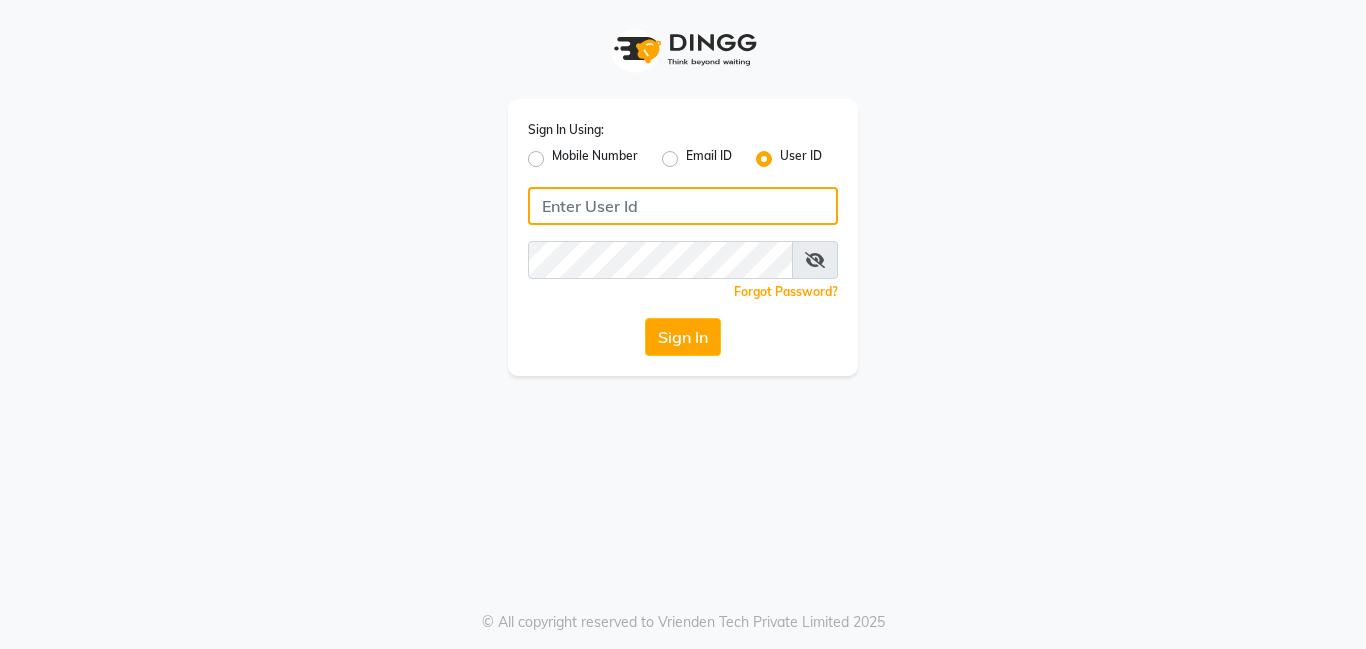 click 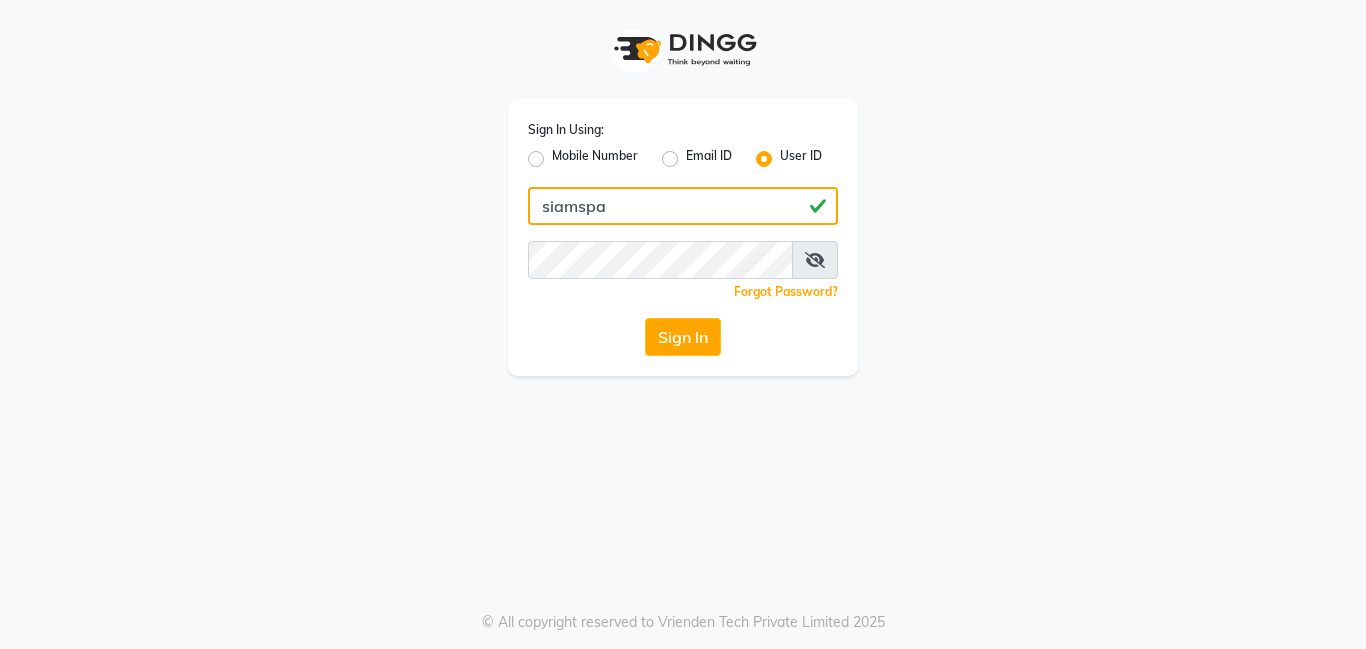 type on "siamspa" 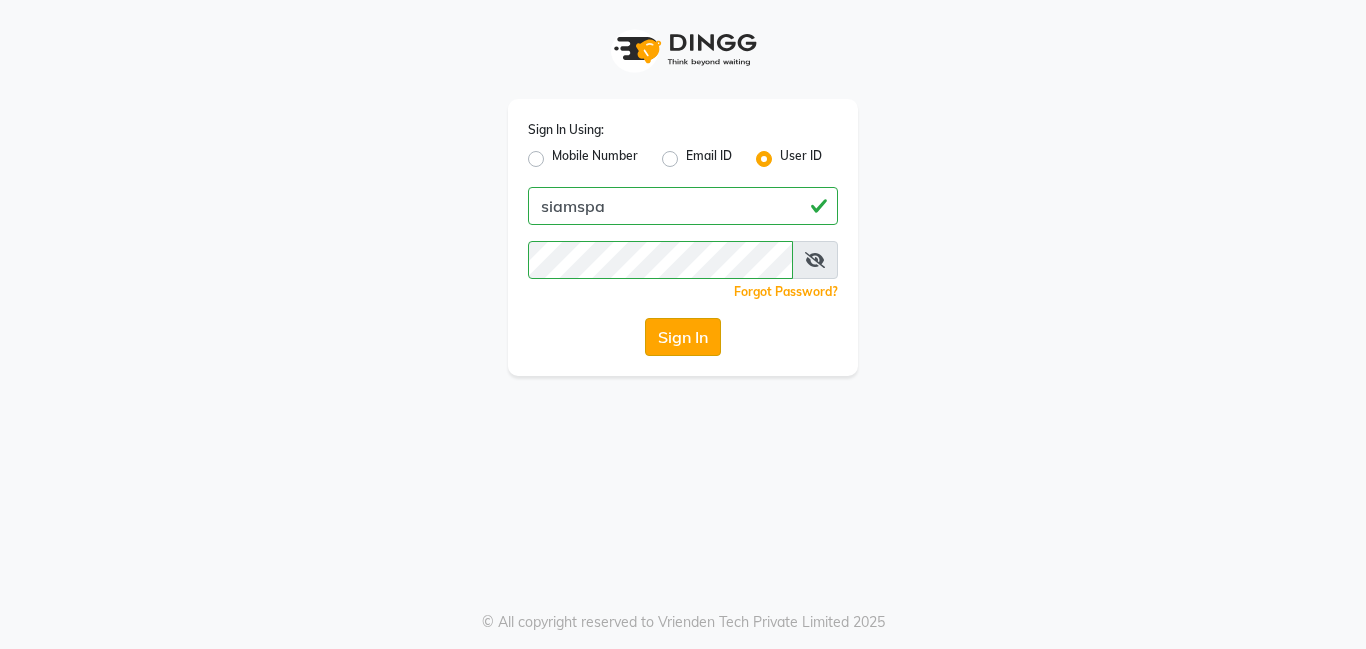 click on "Sign In" 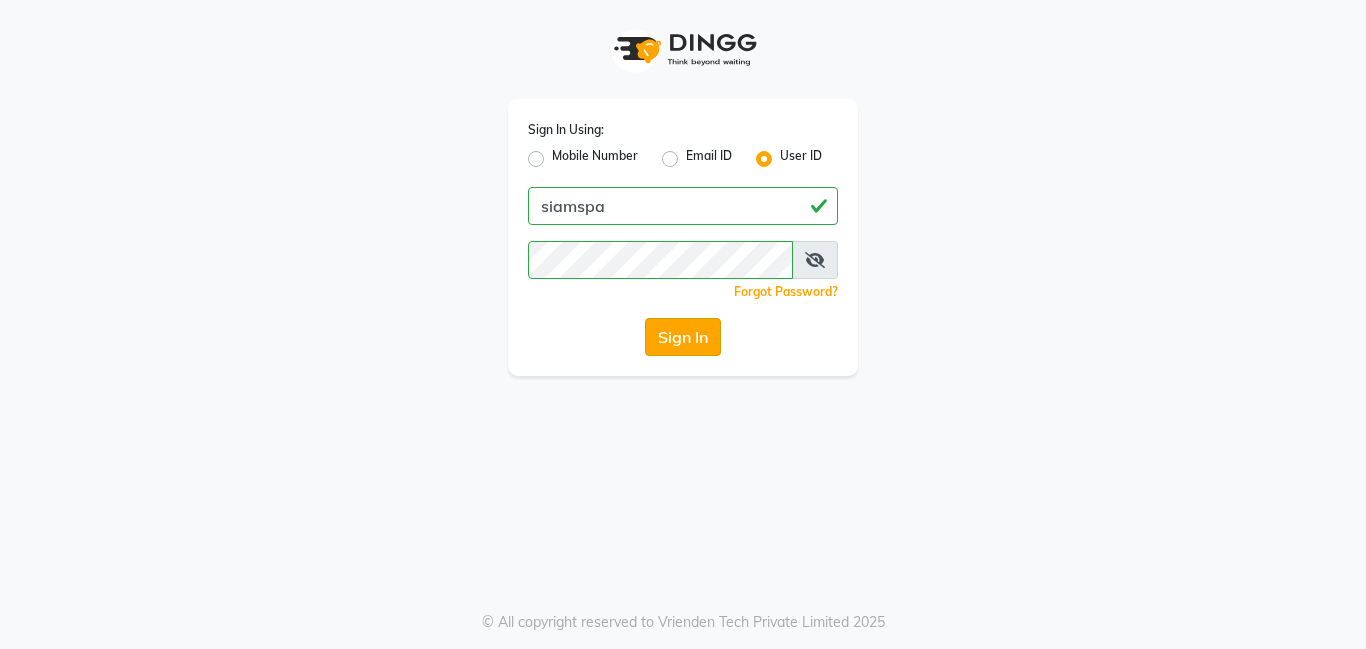 click on "Sign In" 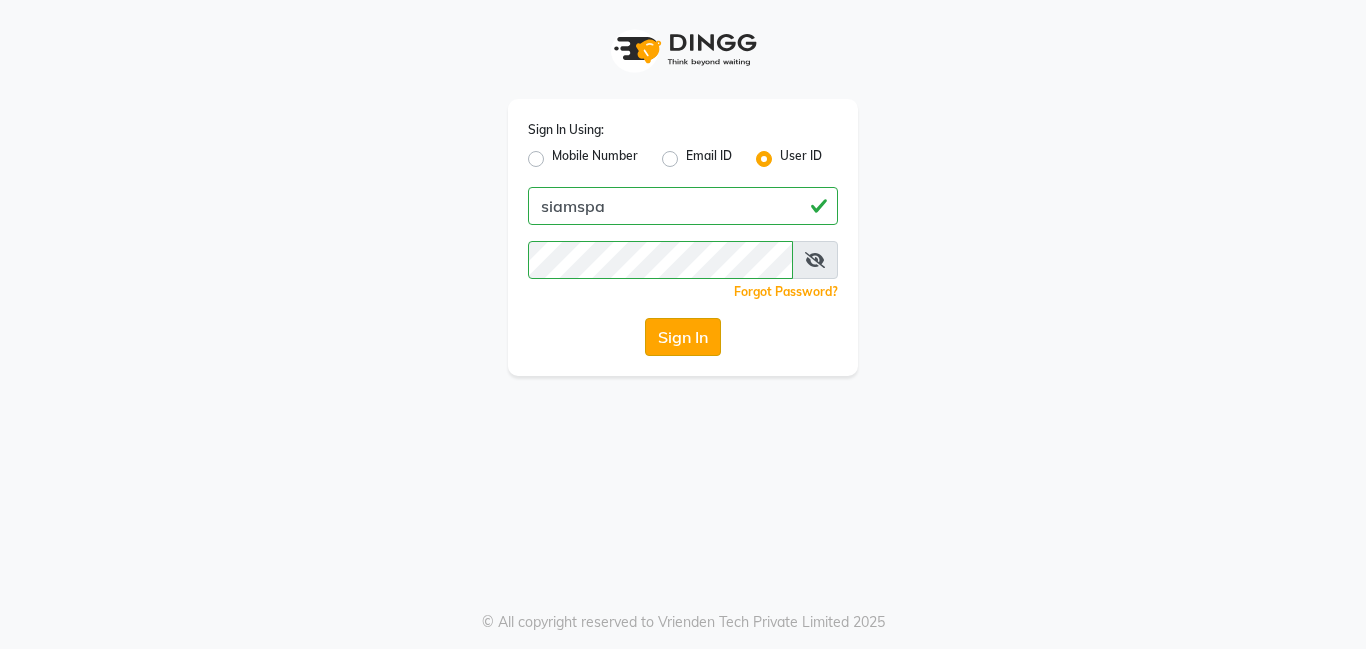 click on "Sign In" 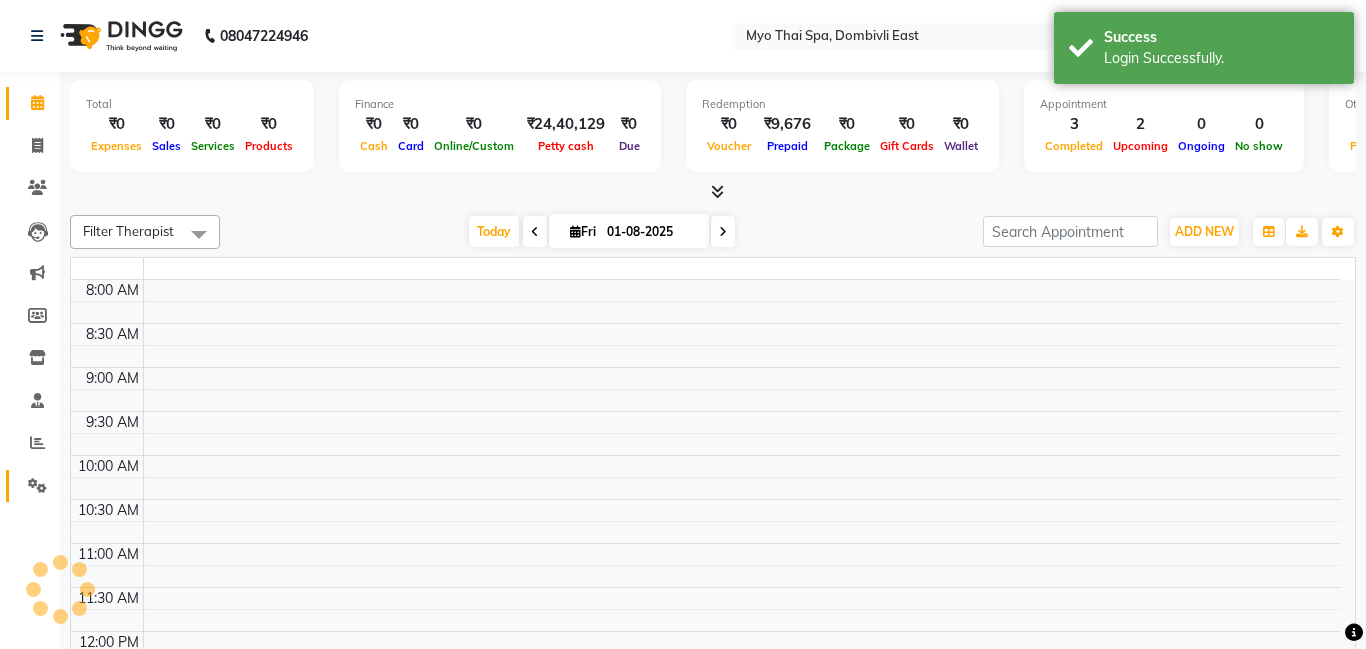 click 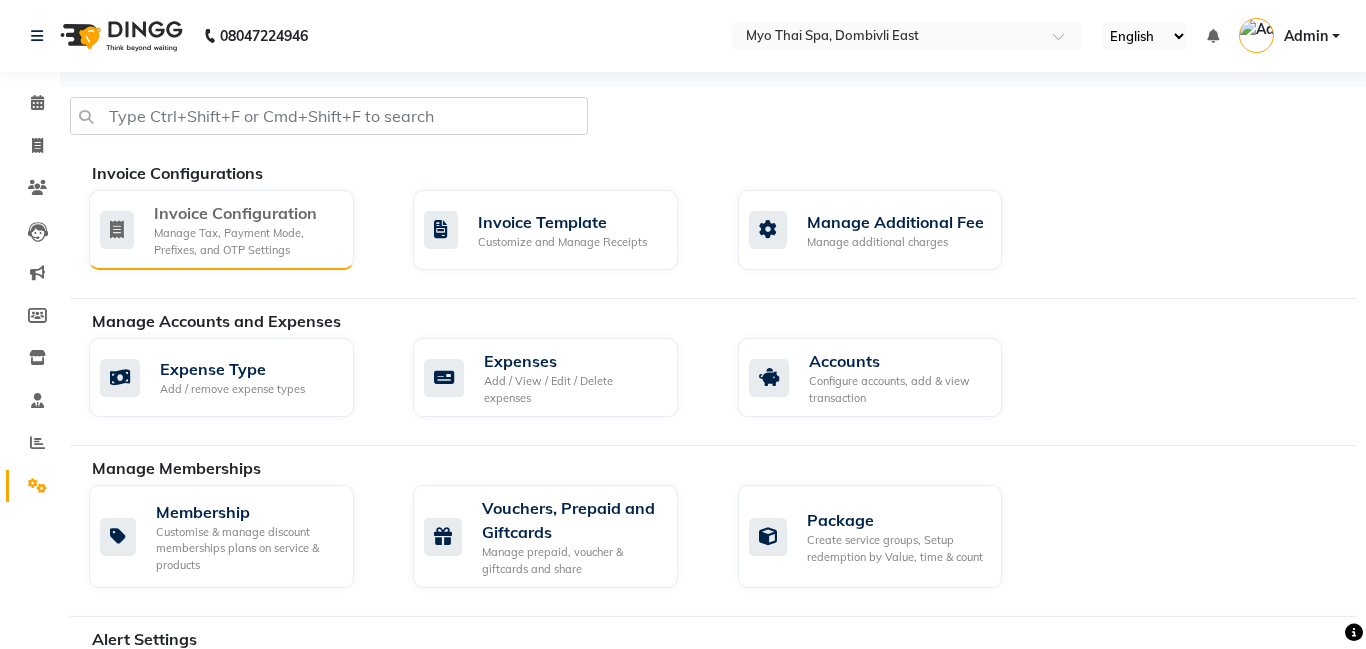 click on "Manage Tax, Payment Mode, Prefixes, and OTP Settings" 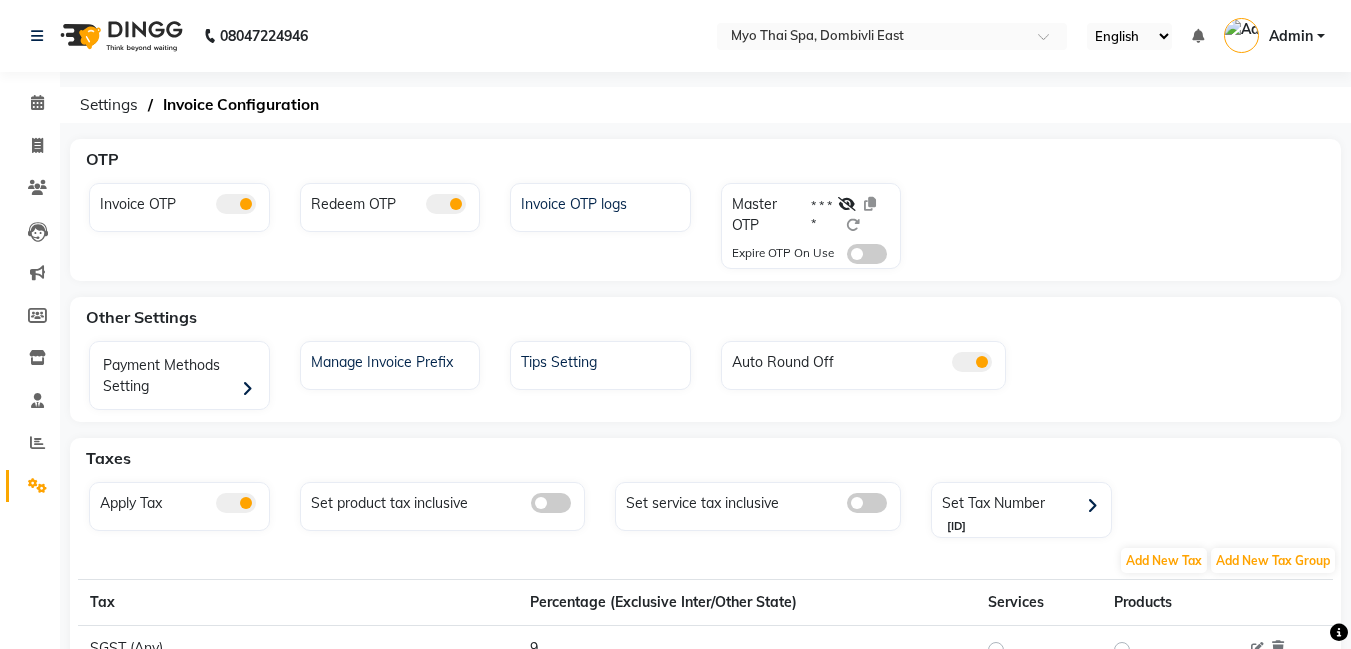 scroll, scrollTop: 0, scrollLeft: 0, axis: both 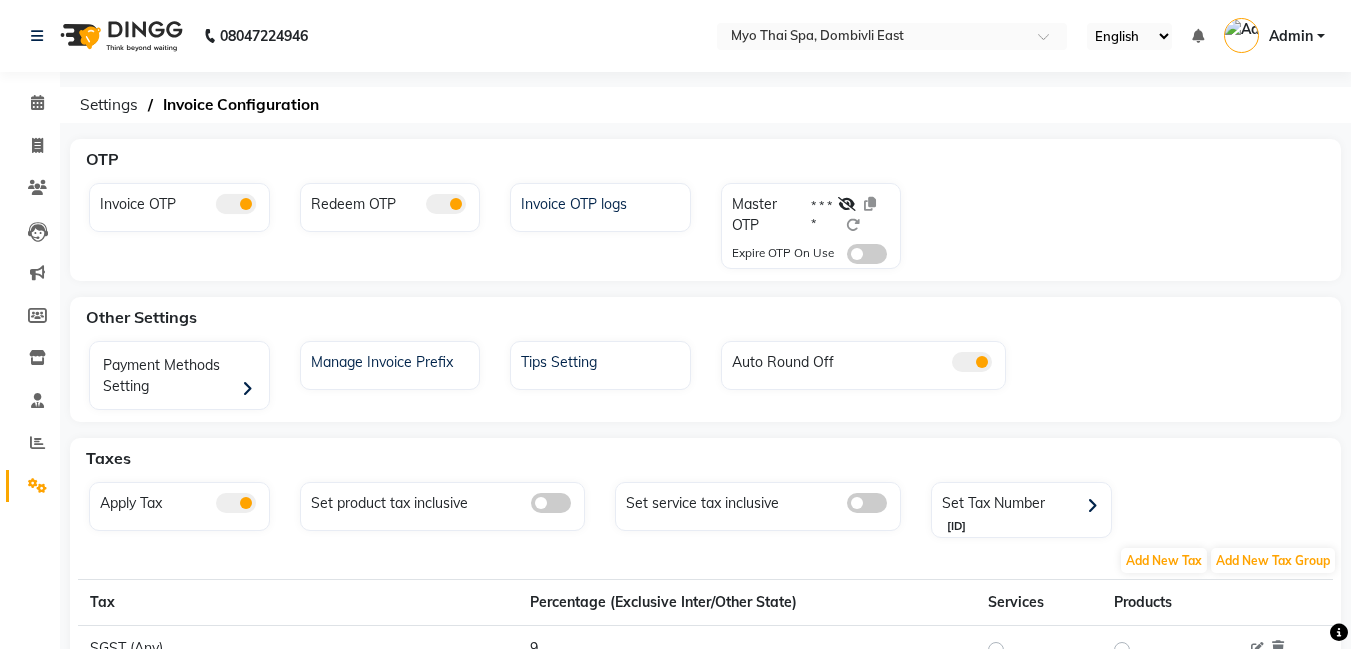 click 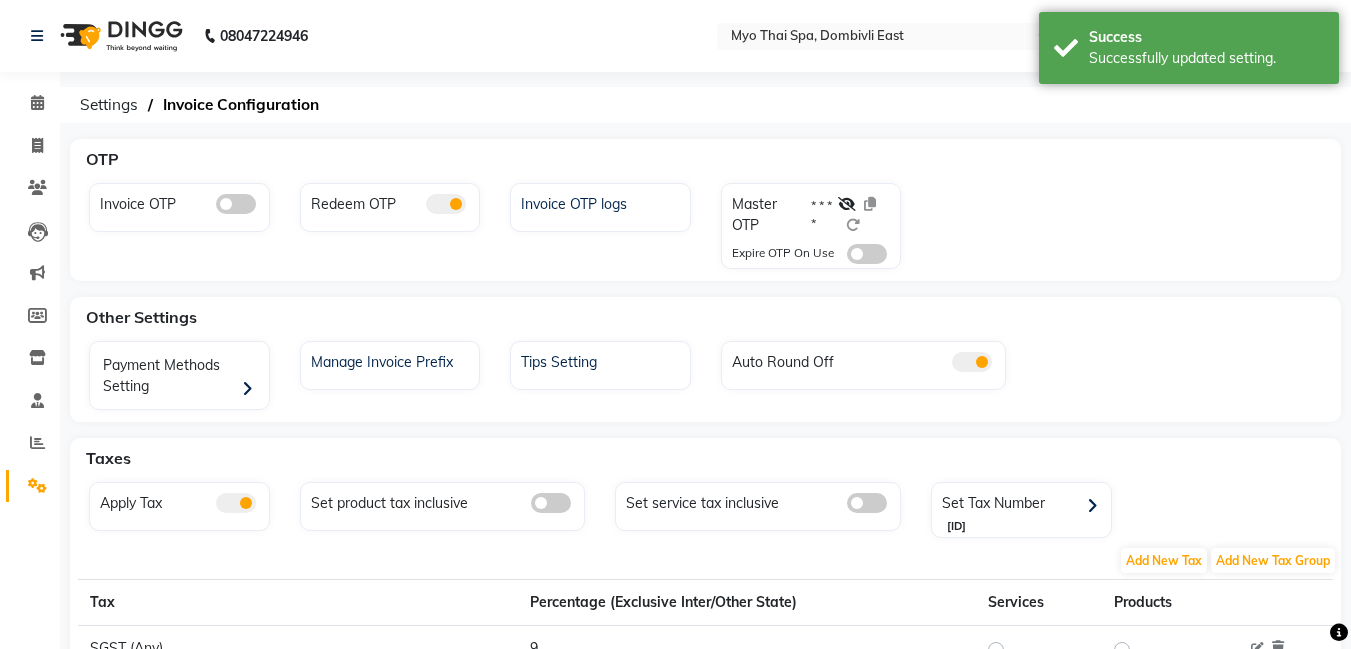click 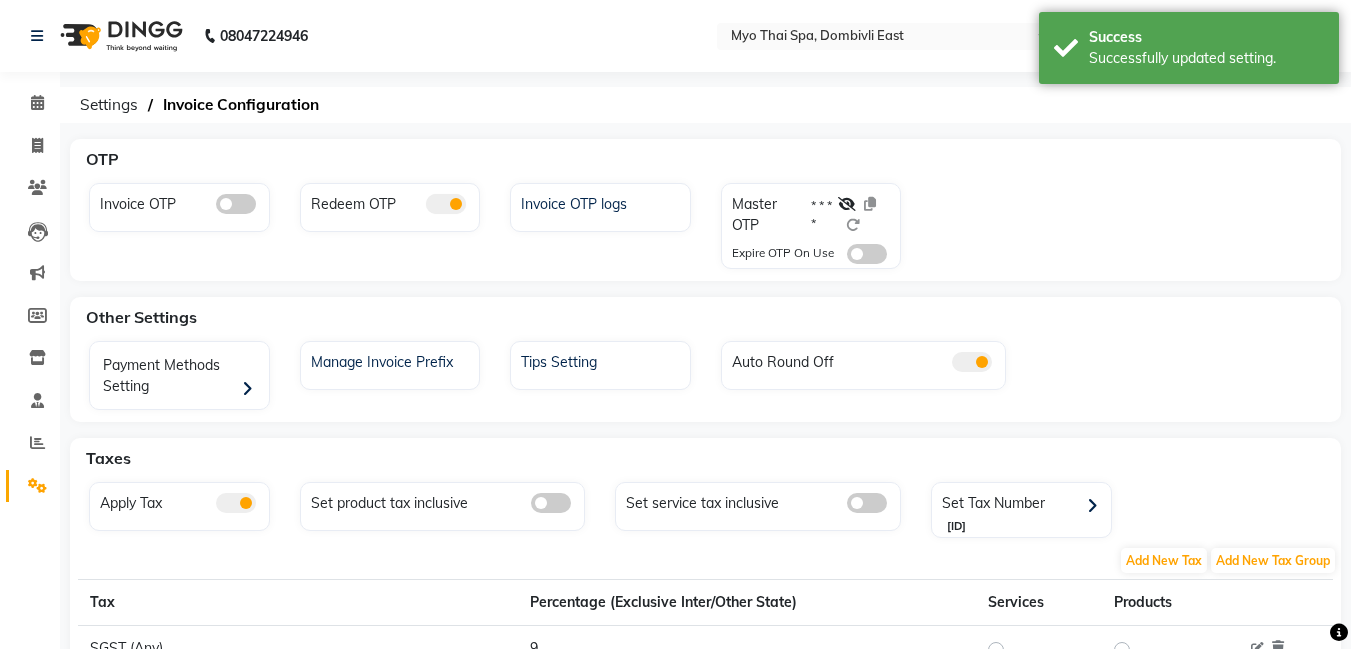 click 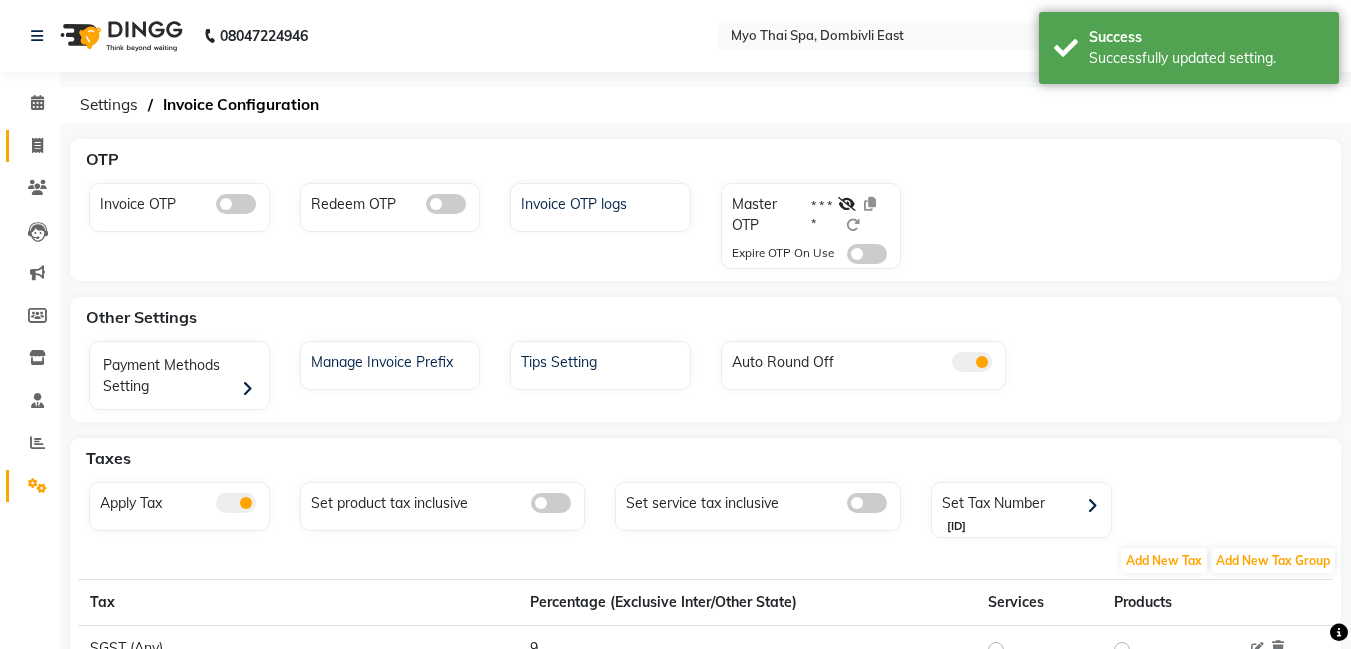 click 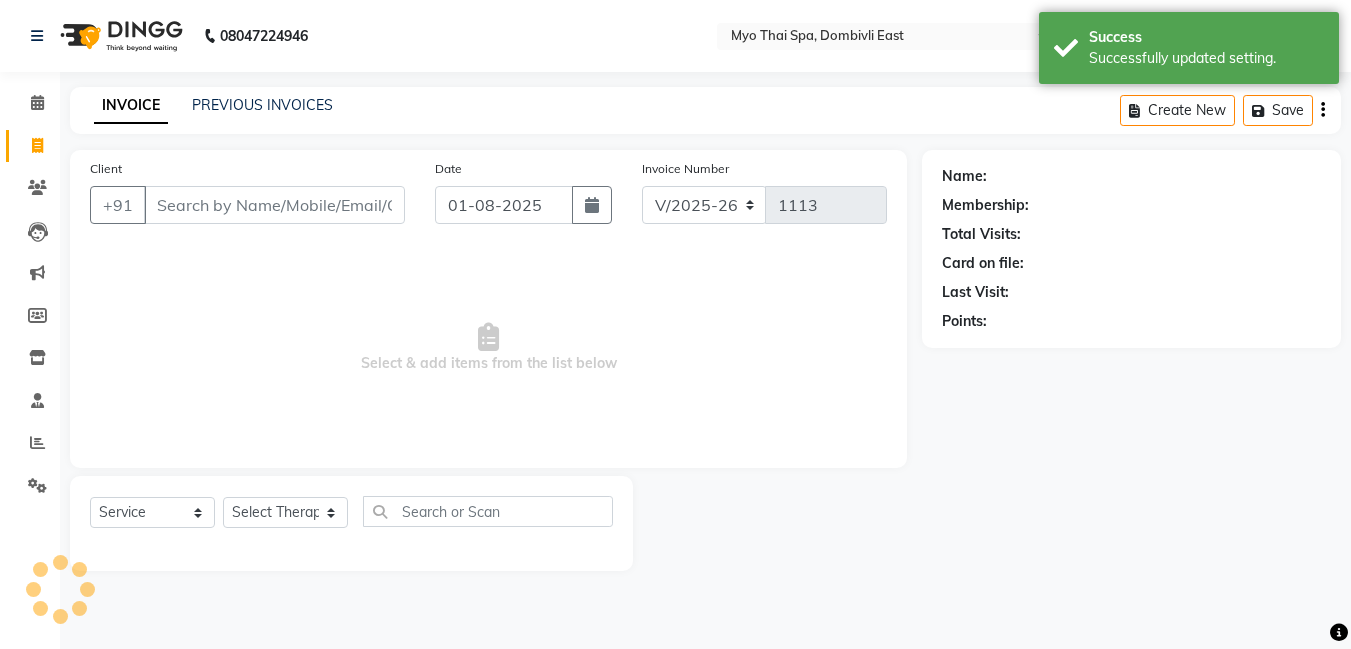 select on "V" 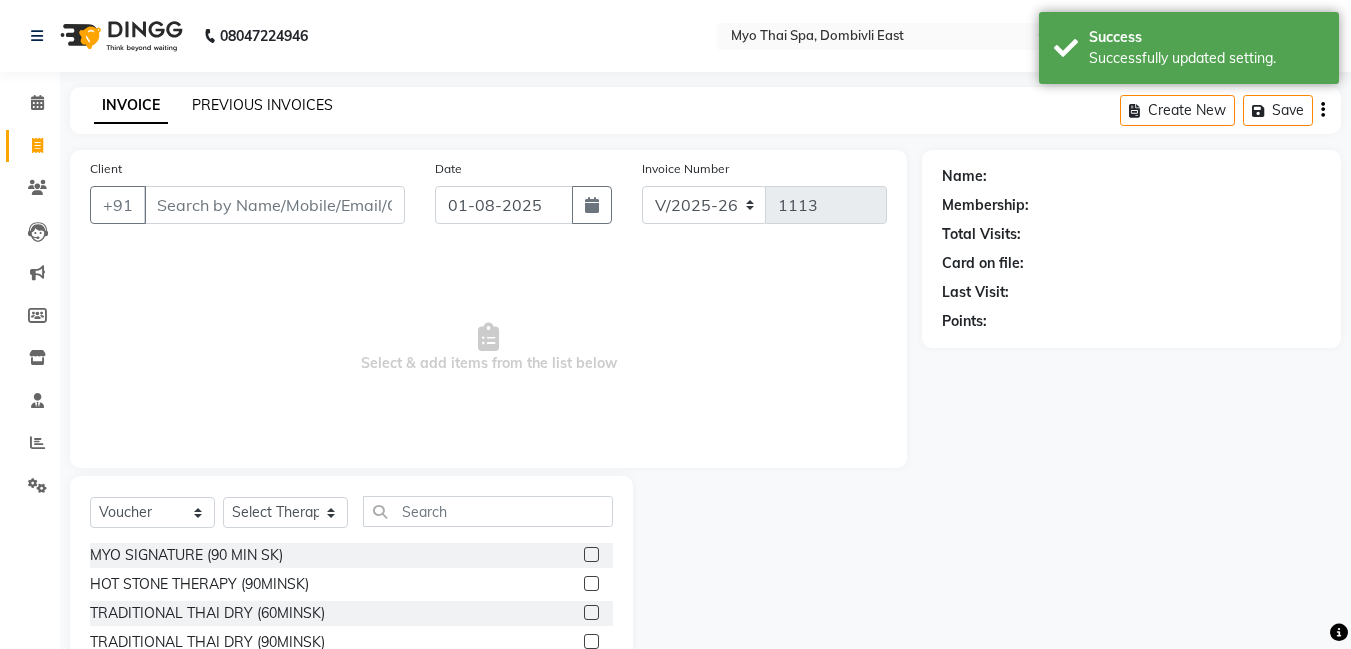 click on "PREVIOUS INVOICES" 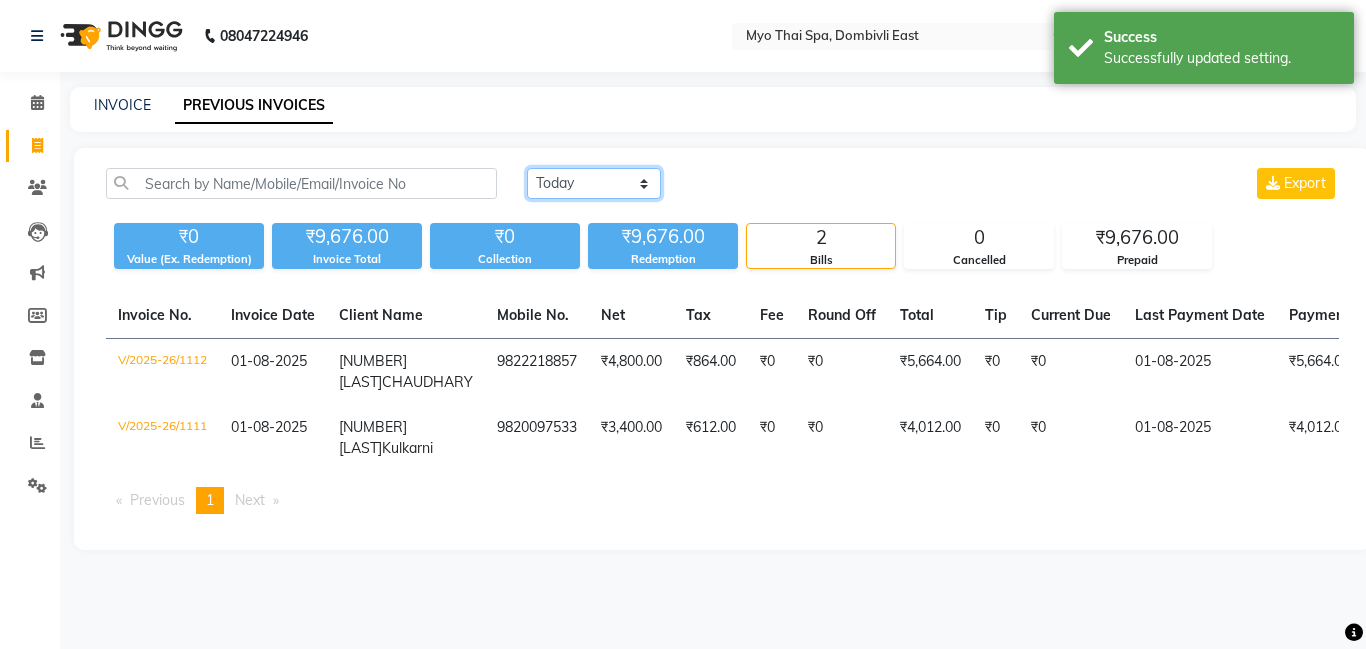 click on "Today Yesterday Custom Range" 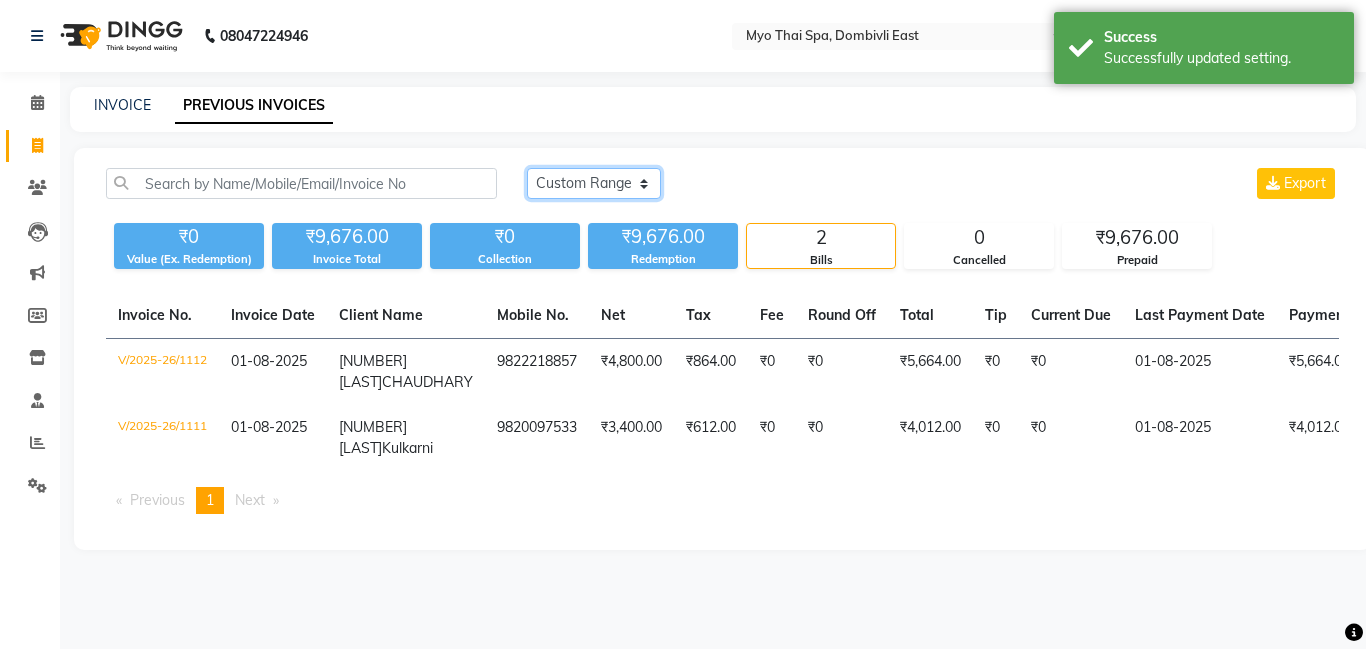 click on "Today Yesterday Custom Range" 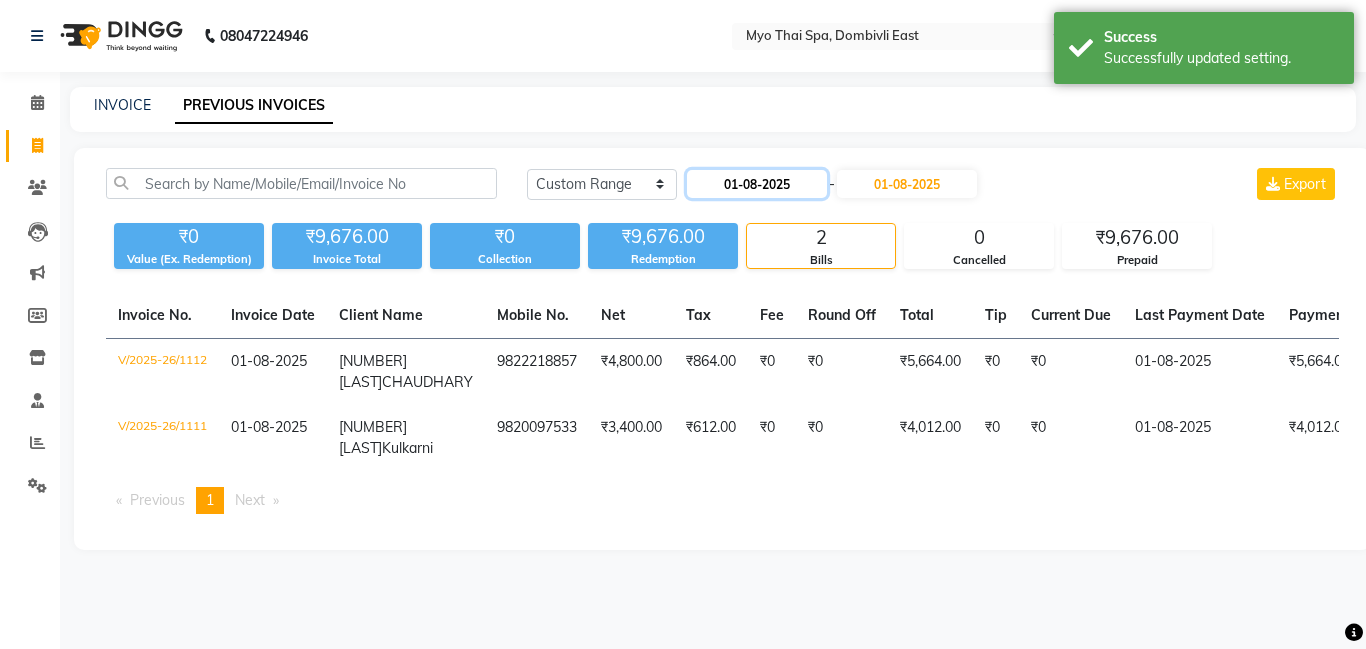 click on "01-08-2025" 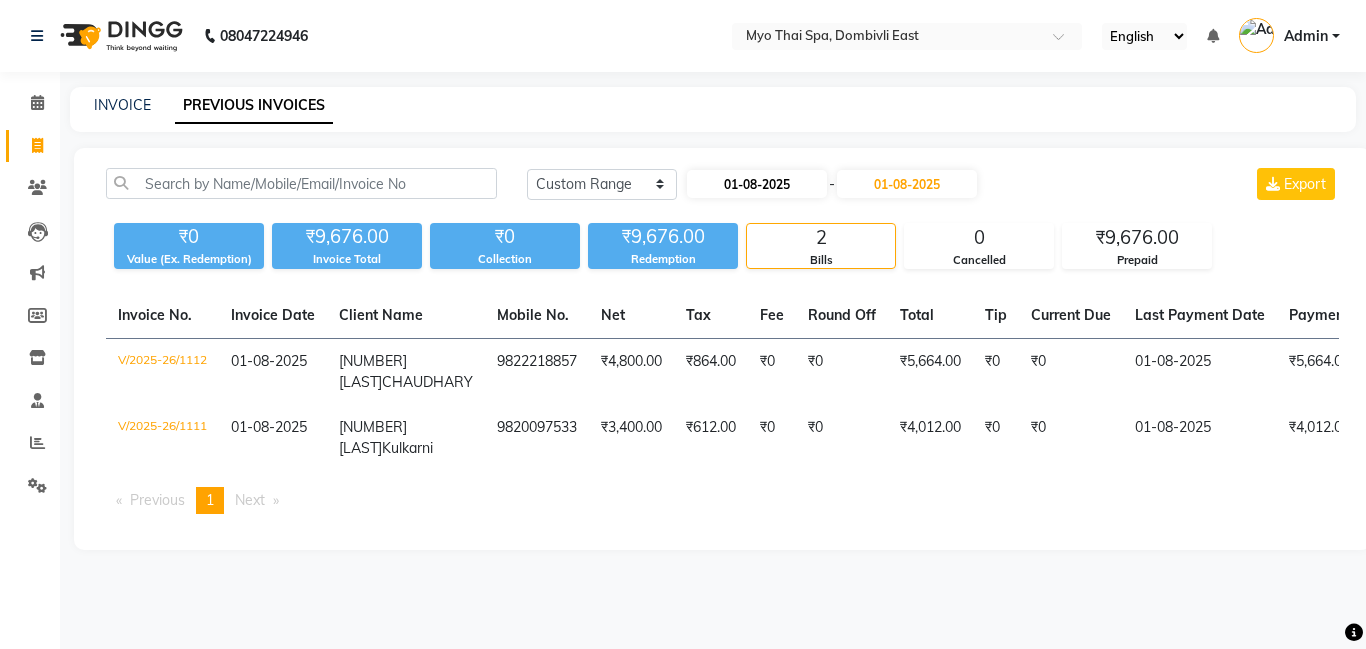 select on "8" 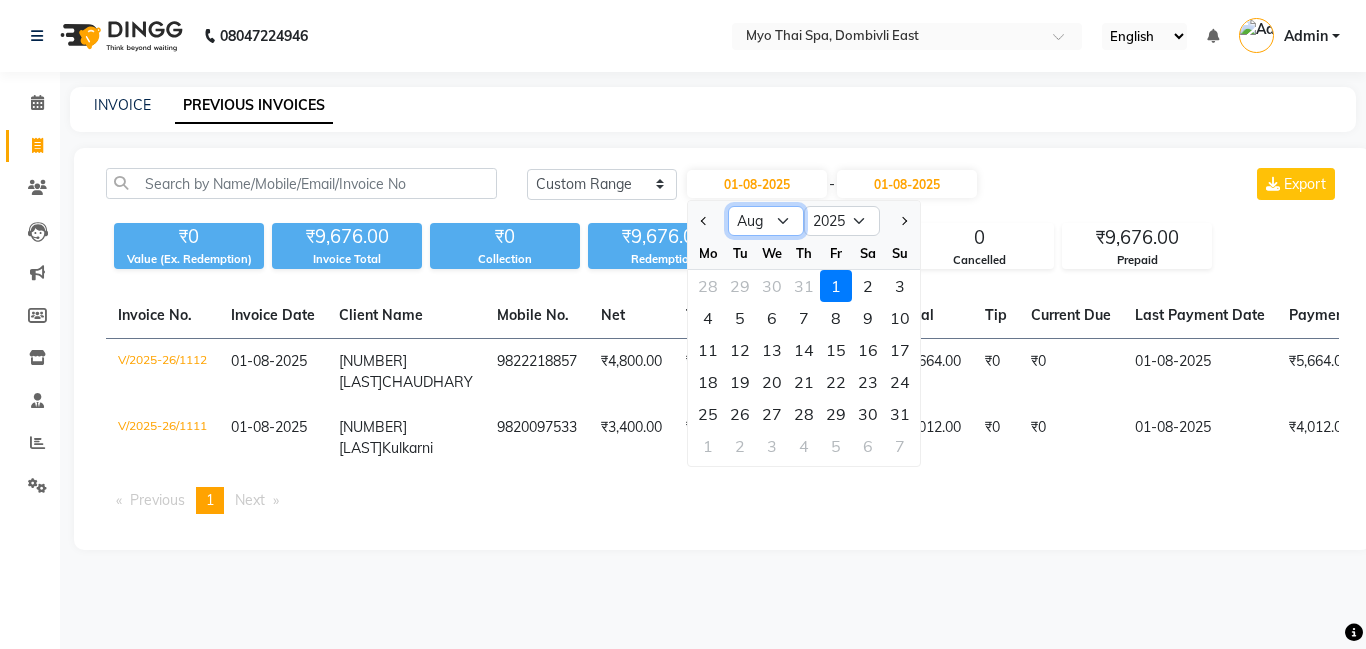 click on "Jan Feb Mar Apr May Jun Jul Aug Sep Oct Nov Dec" 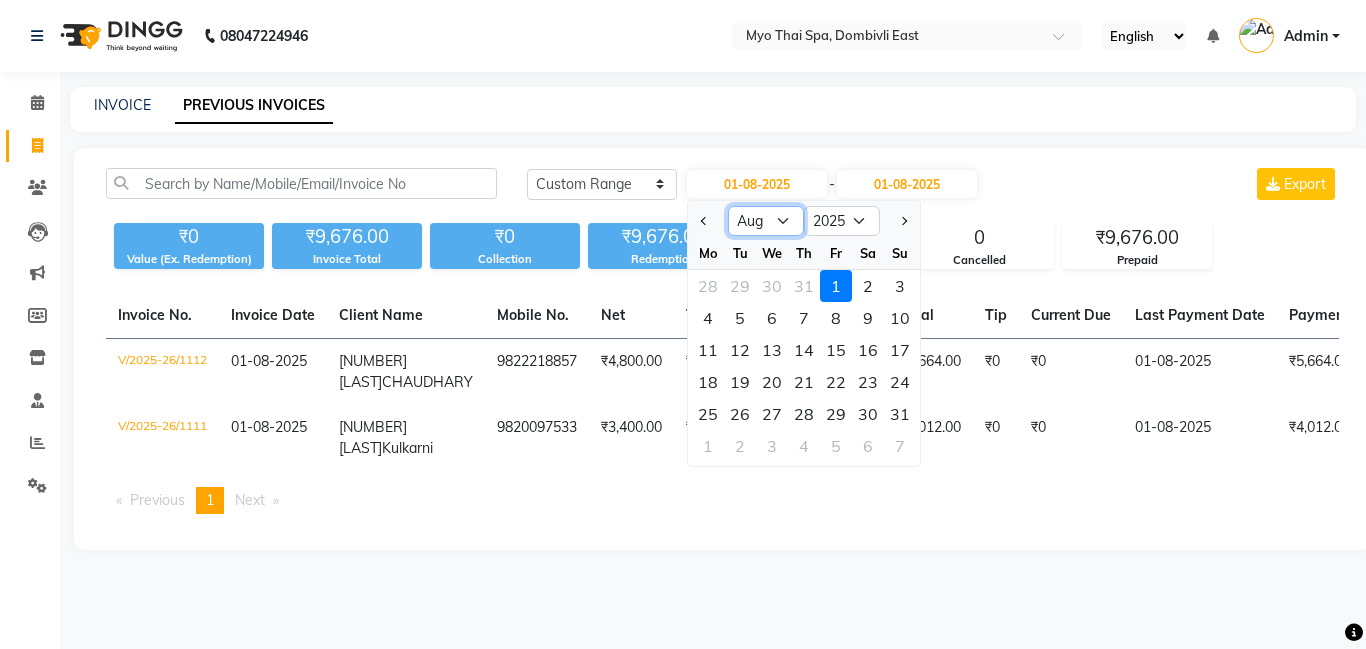 select on "7" 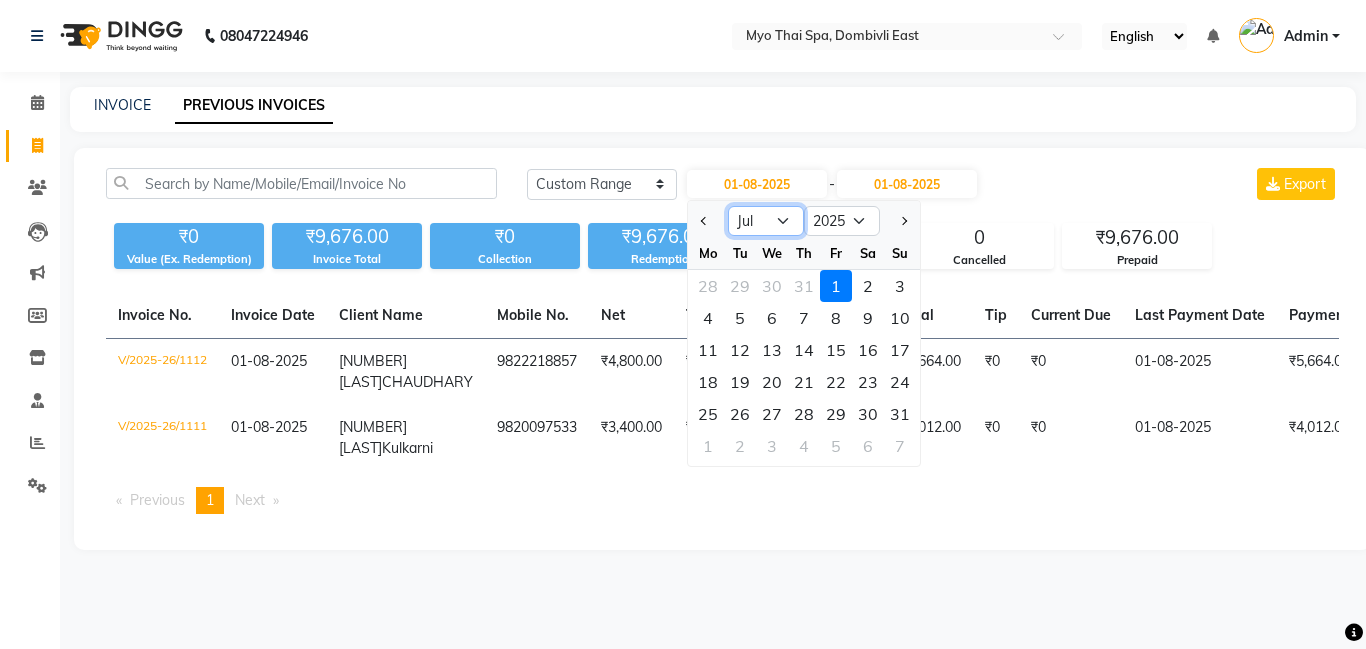 click on "Jan Feb Mar Apr May Jun Jul Aug Sep Oct Nov Dec" 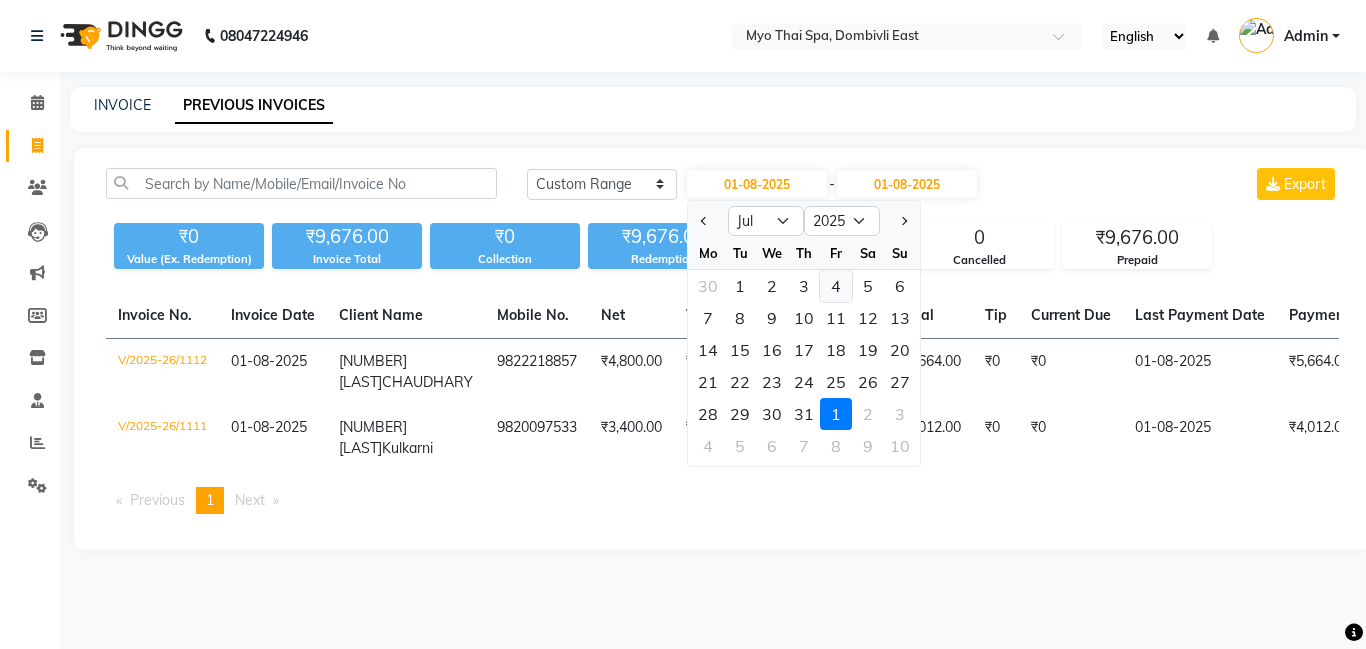 click on "4" 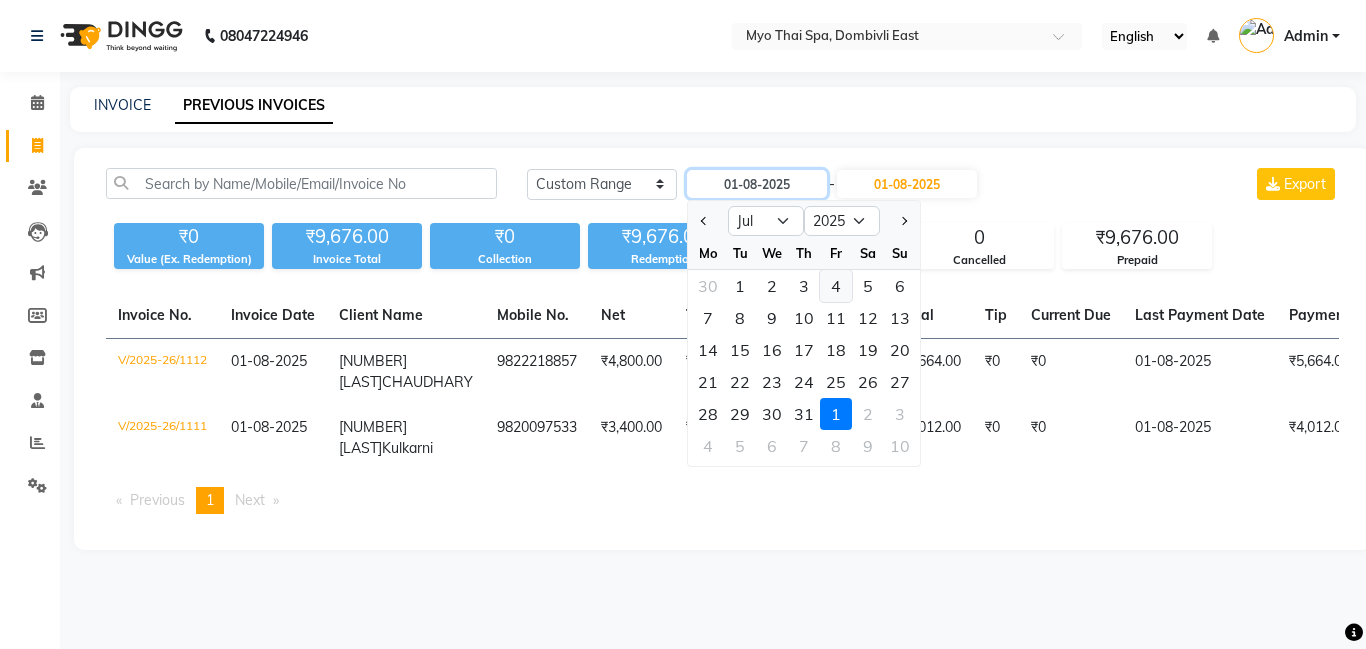 type on "04-07-2025" 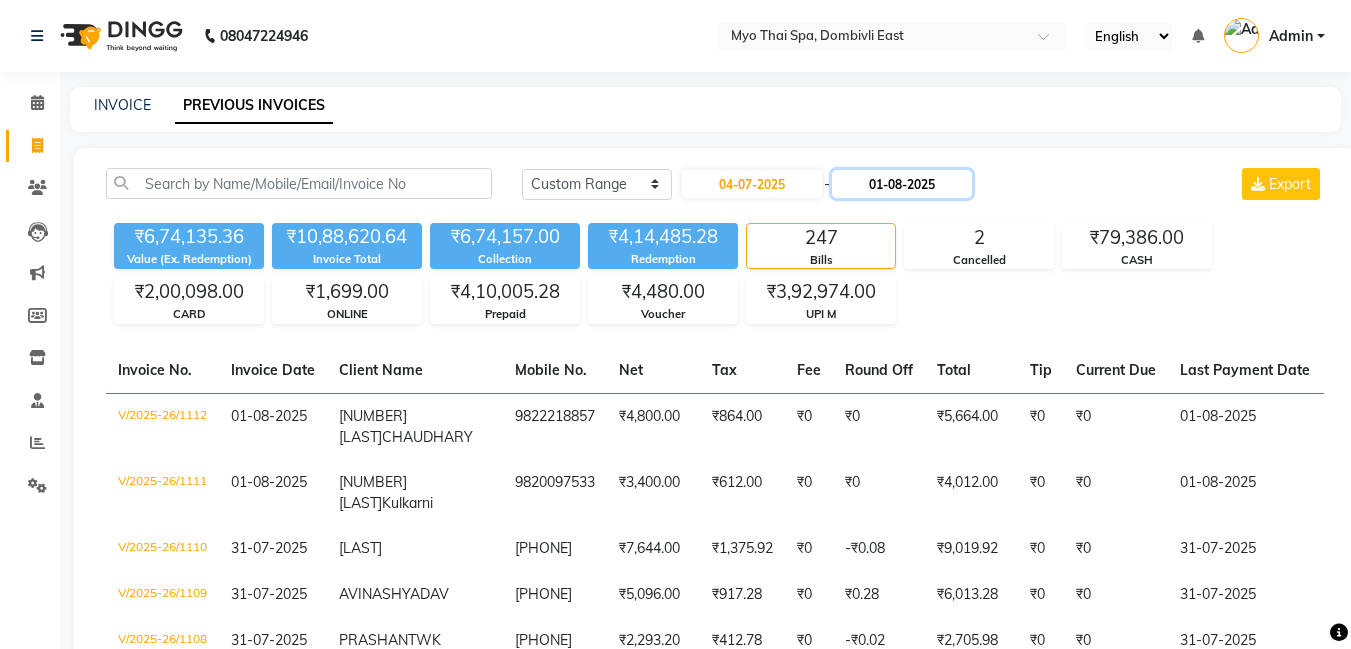 drag, startPoint x: 948, startPoint y: 183, endPoint x: 935, endPoint y: 192, distance: 15.811388 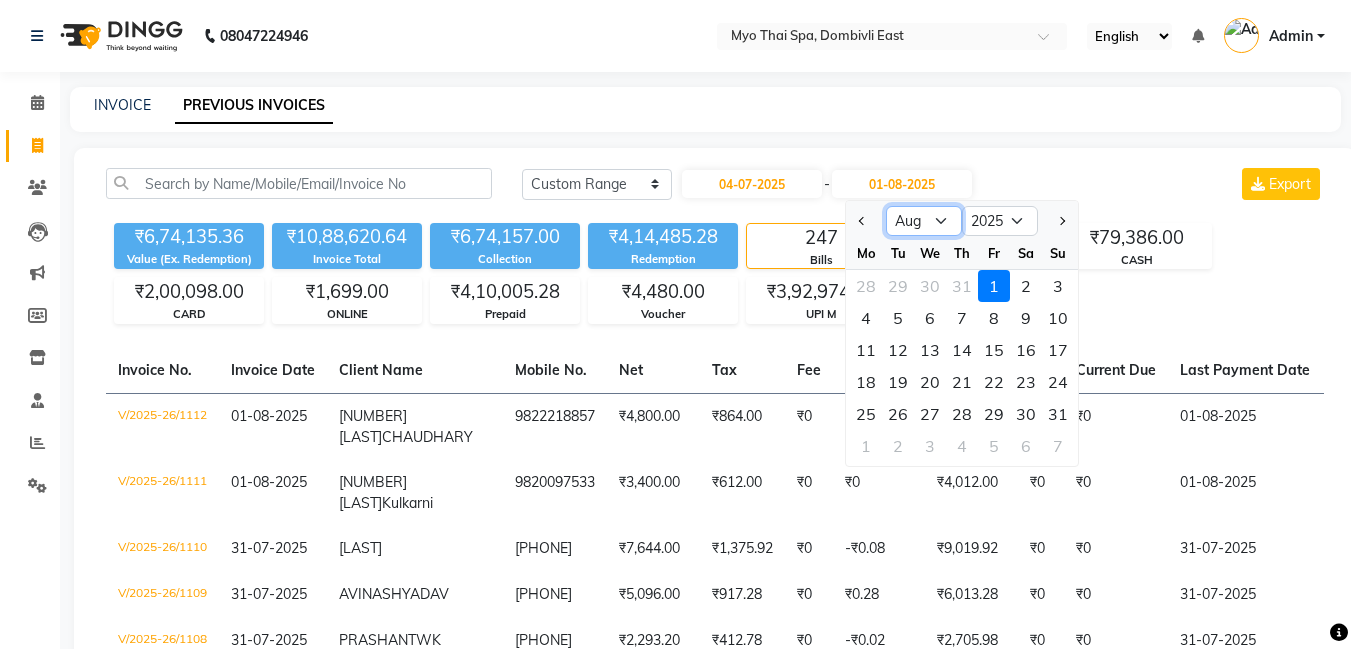 drag, startPoint x: 943, startPoint y: 223, endPoint x: 934, endPoint y: 235, distance: 15 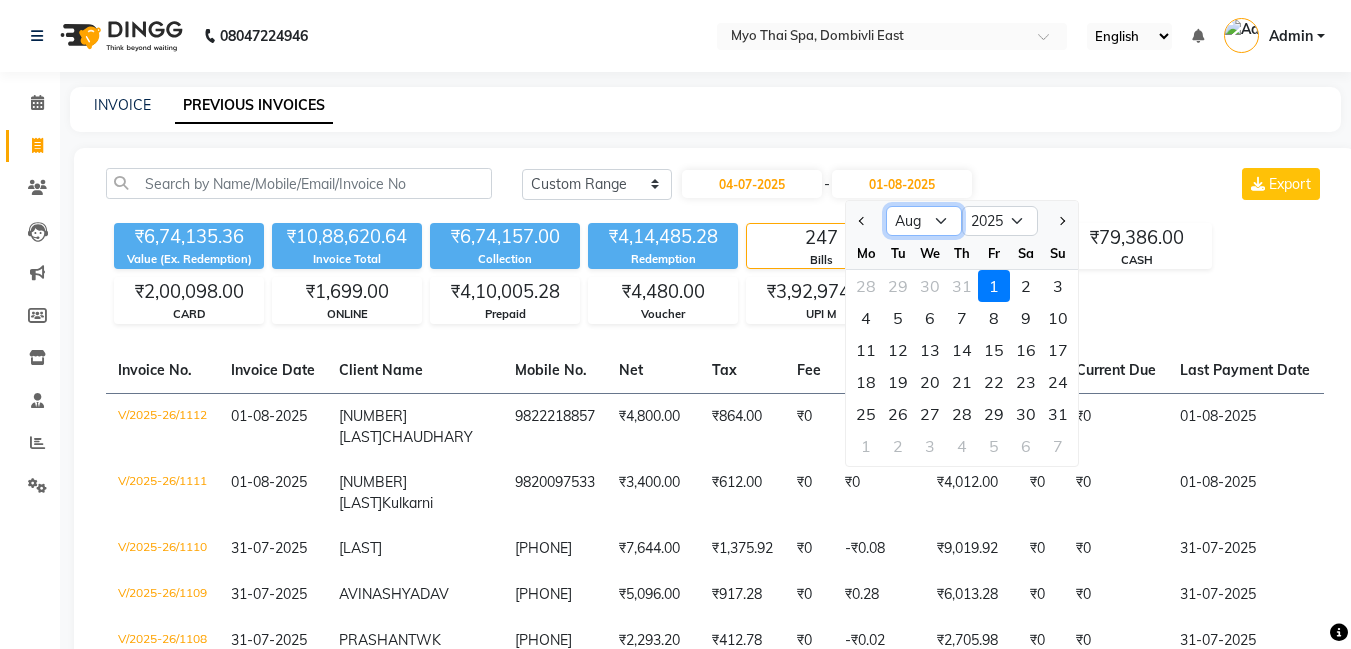 select on "7" 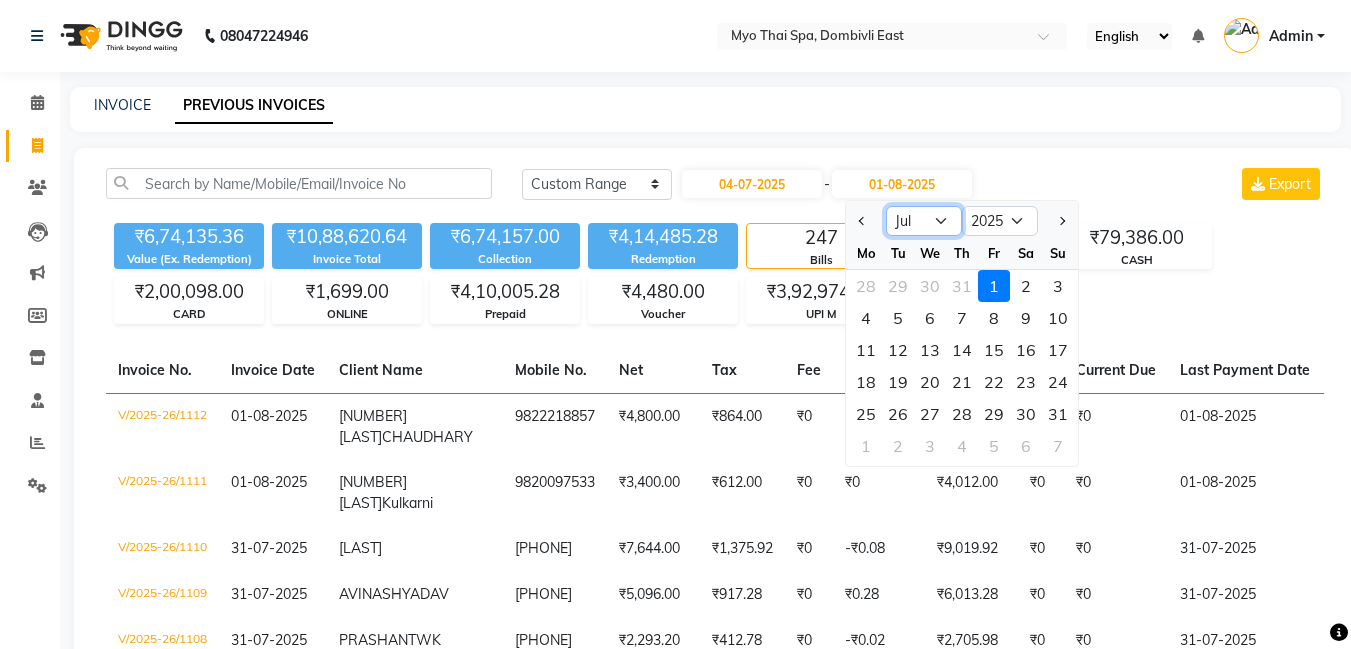 click on "Jul Aug Sep Oct Nov Dec" 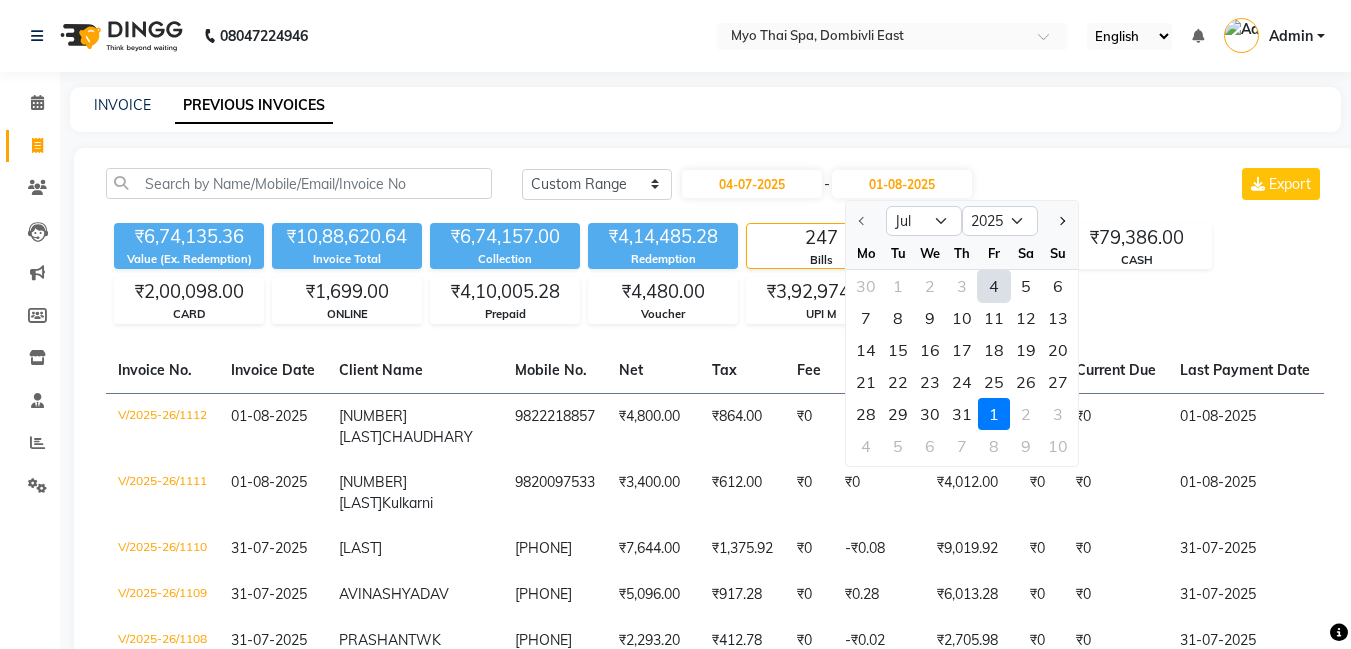 click on "4" 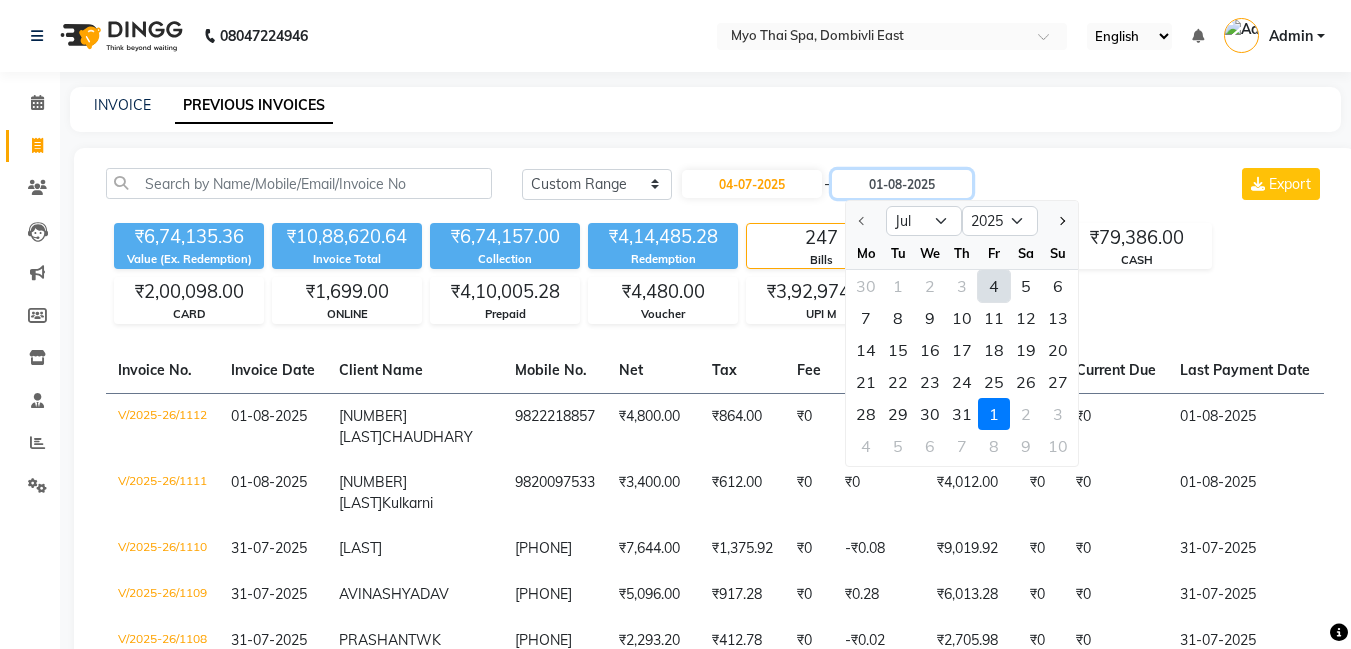type on "04-07-2025" 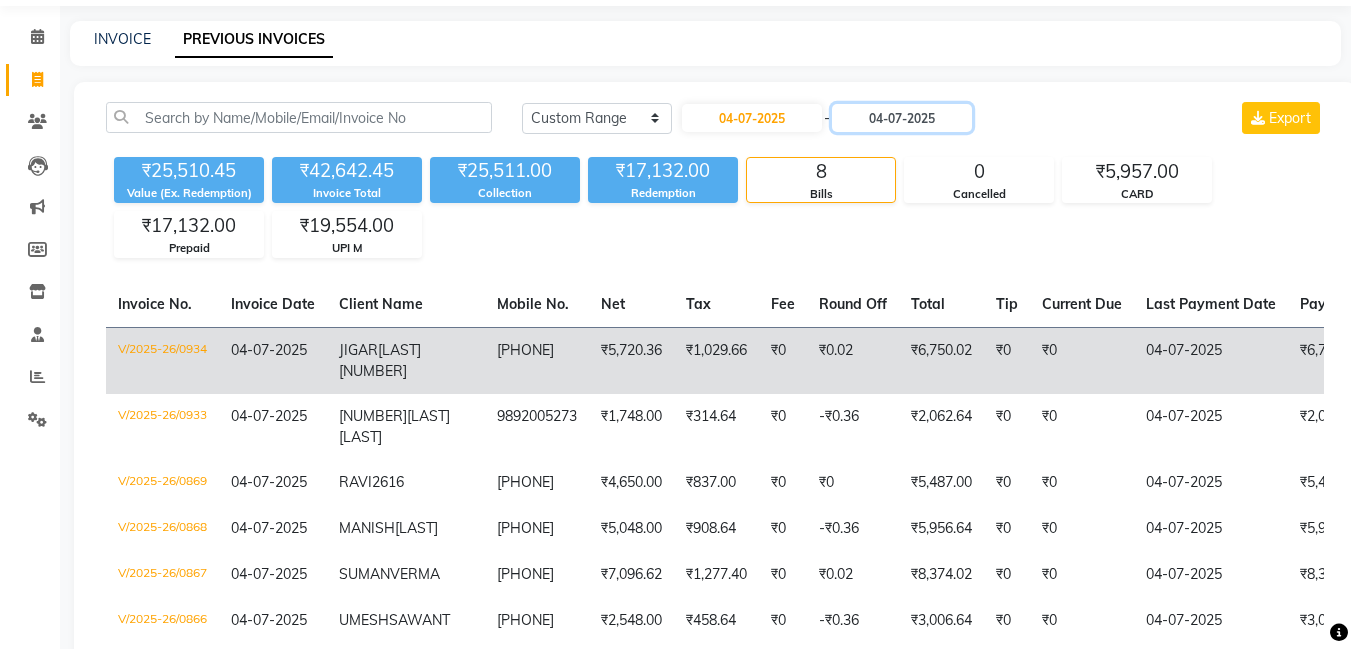 scroll, scrollTop: 100, scrollLeft: 0, axis: vertical 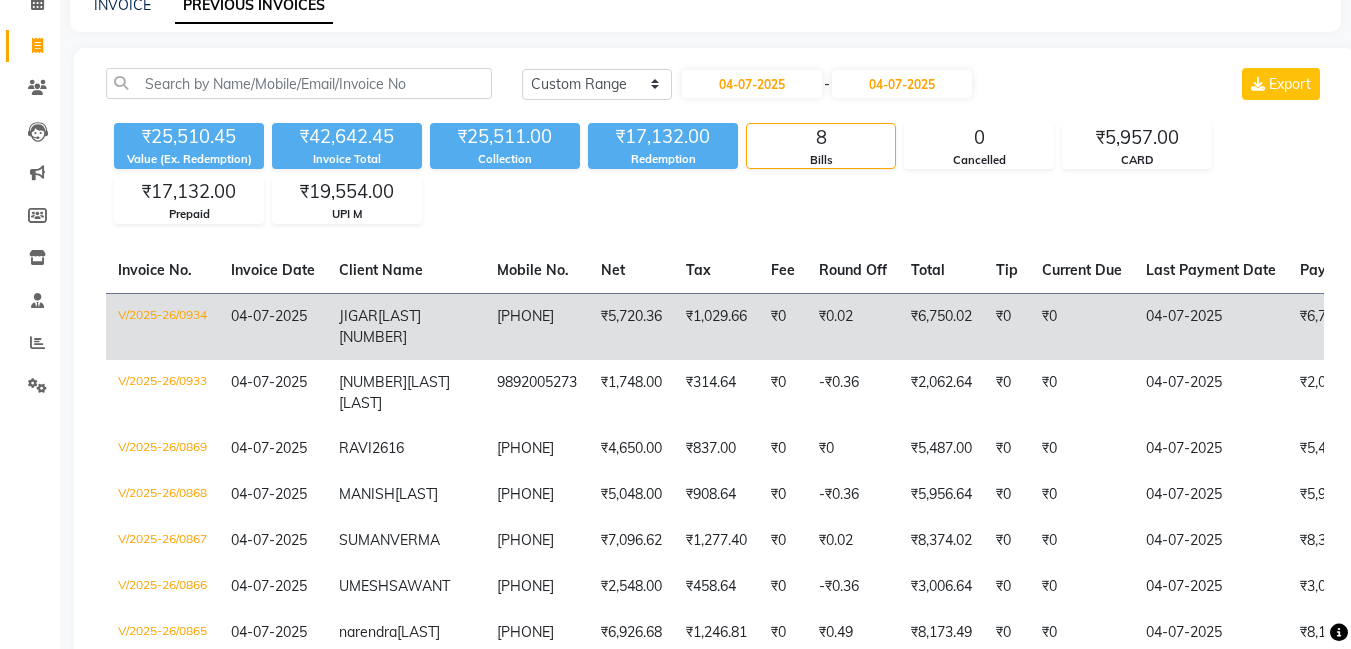 click on "V/2025-26/0934" 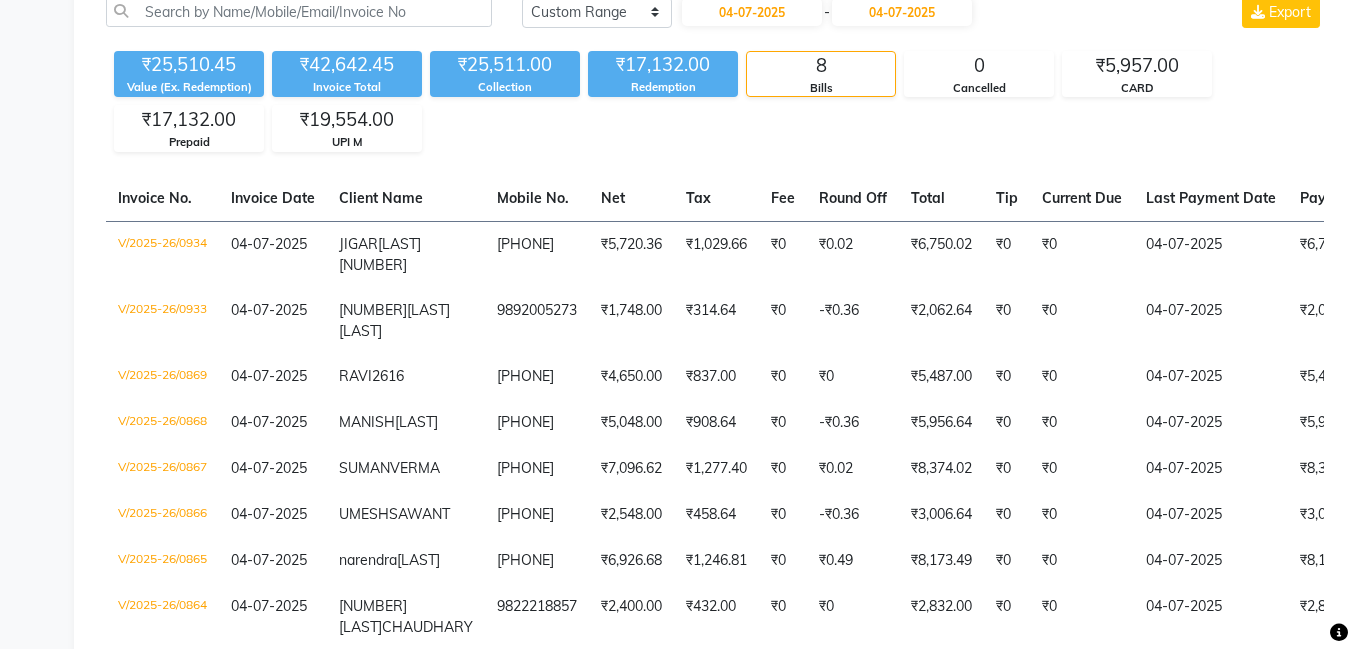 scroll, scrollTop: 28, scrollLeft: 0, axis: vertical 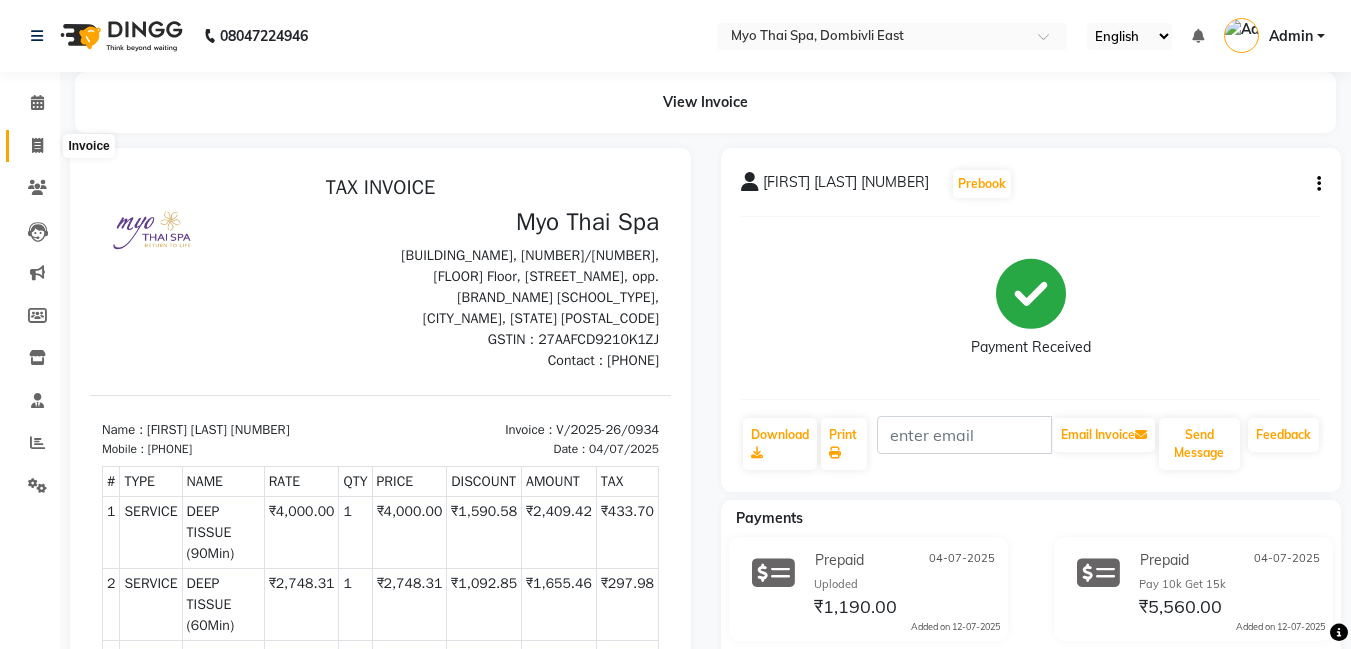 click 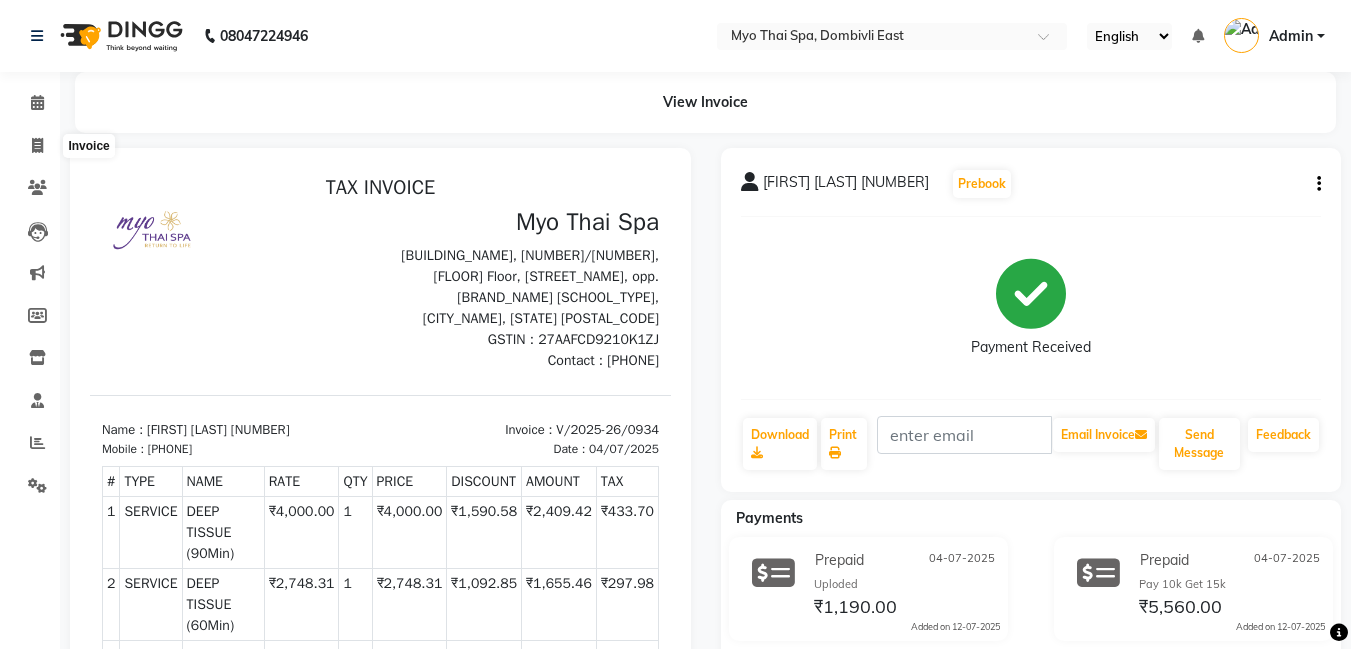 select on "service" 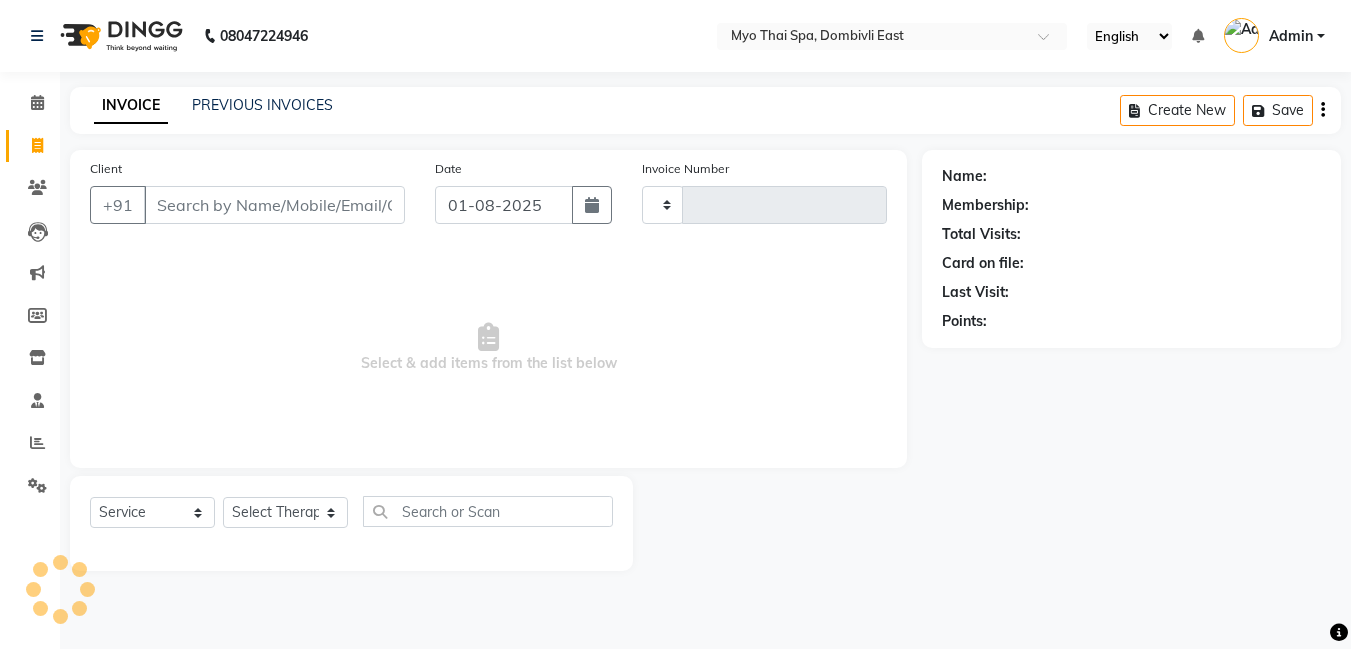 type on "1113" 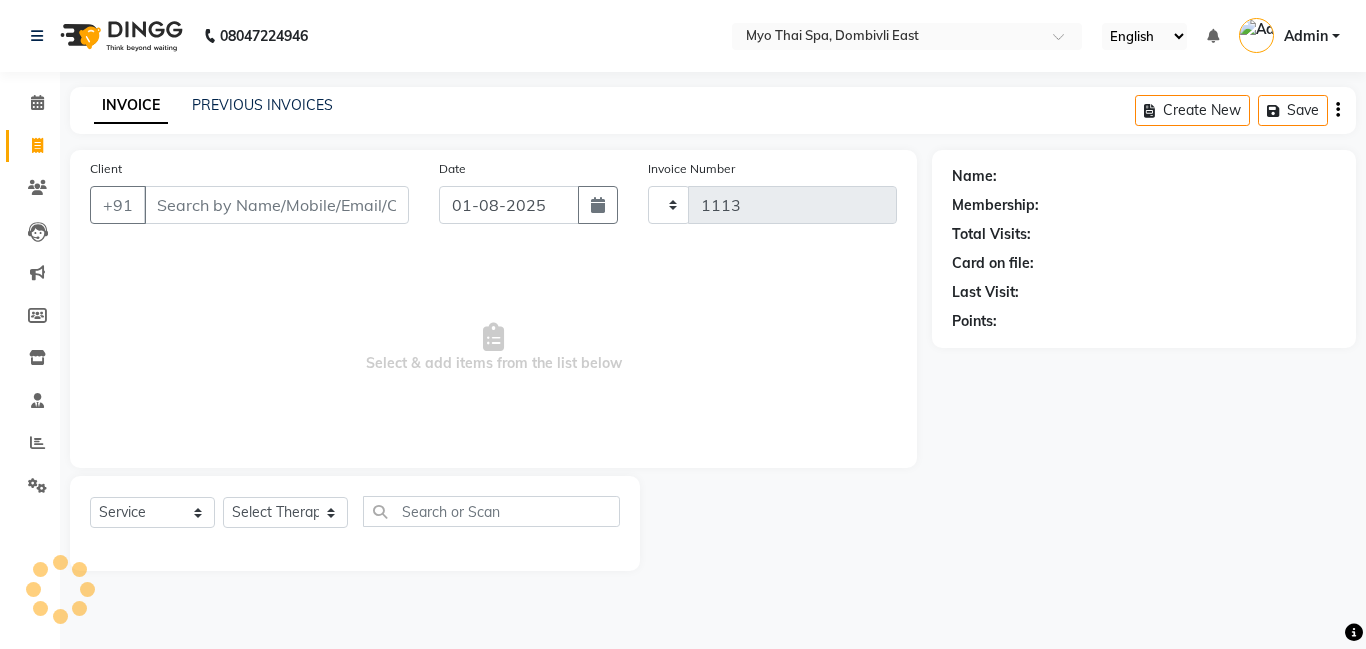 select on "5086" 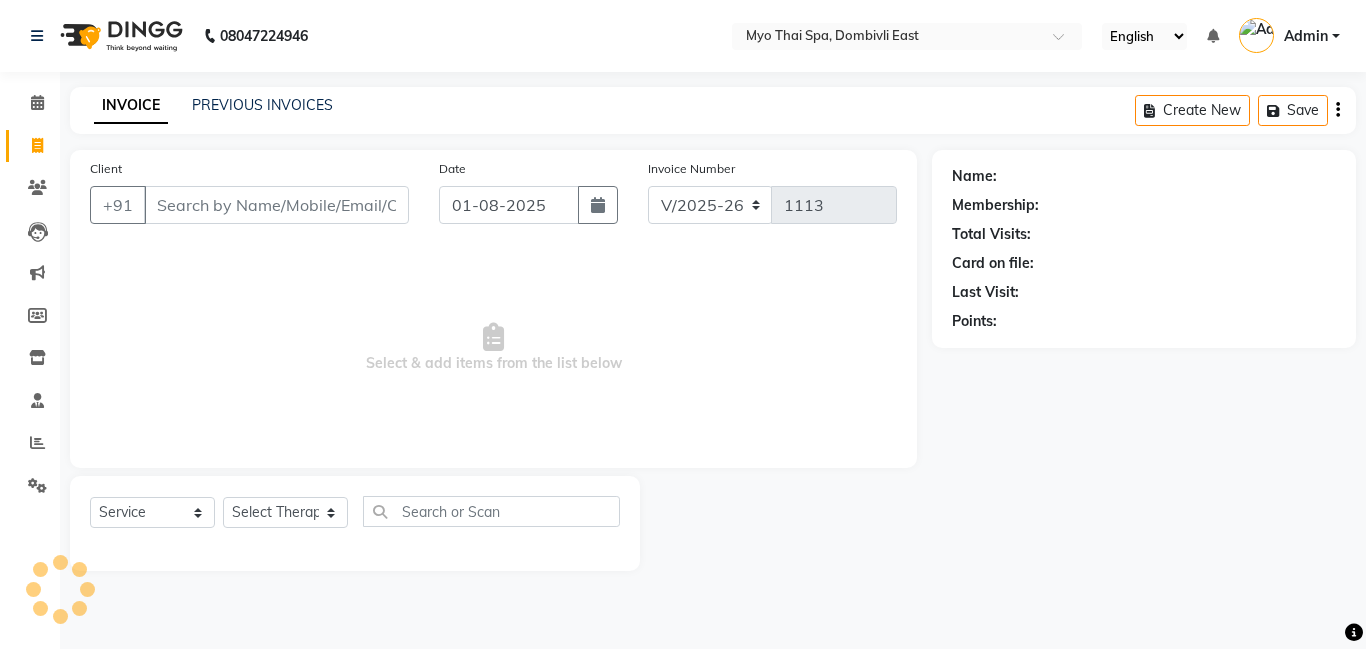 select on "V" 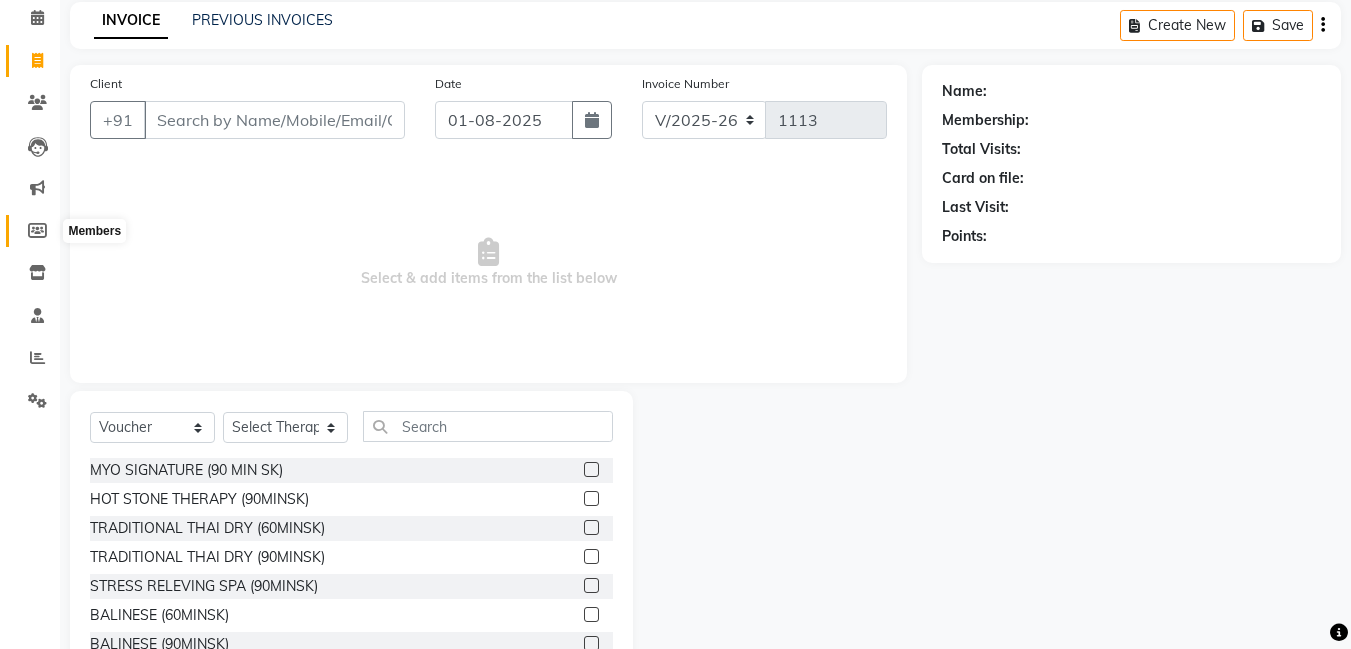 scroll, scrollTop: 0, scrollLeft: 0, axis: both 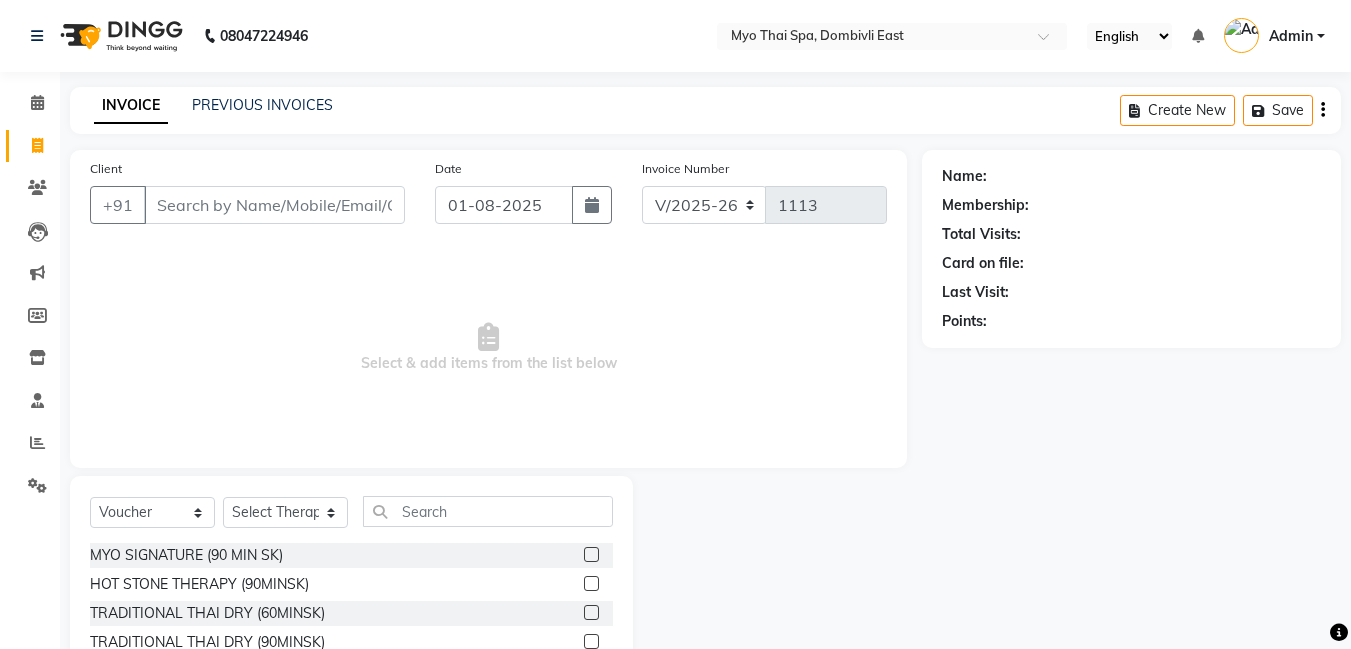 click on "INVOICE PREVIOUS INVOICES Create New   Save" 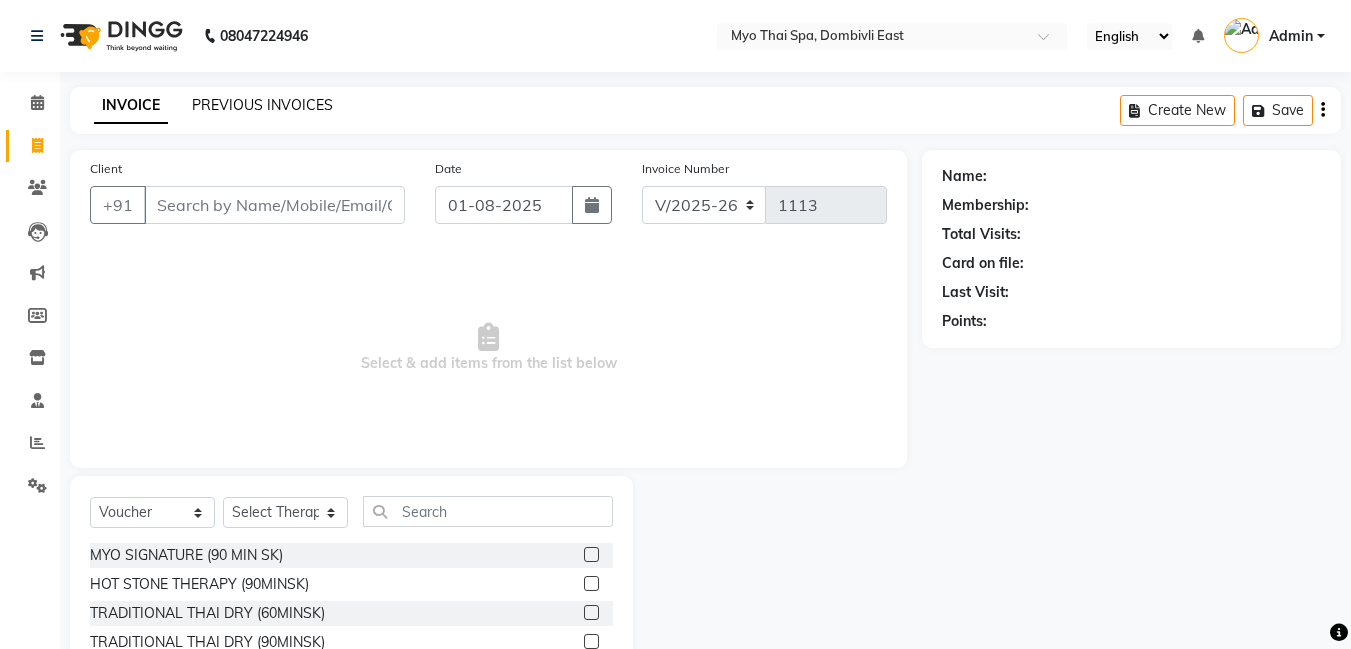 click on "PREVIOUS INVOICES" 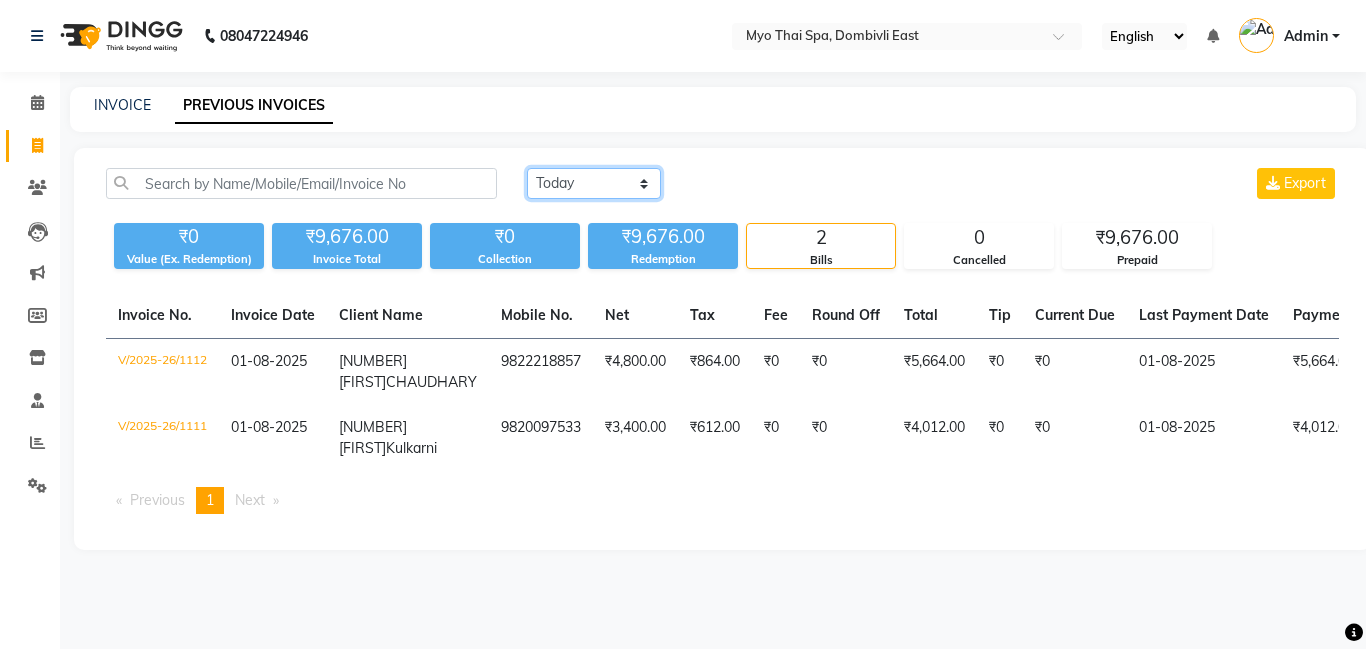 click on "Today Yesterday Custom Range" 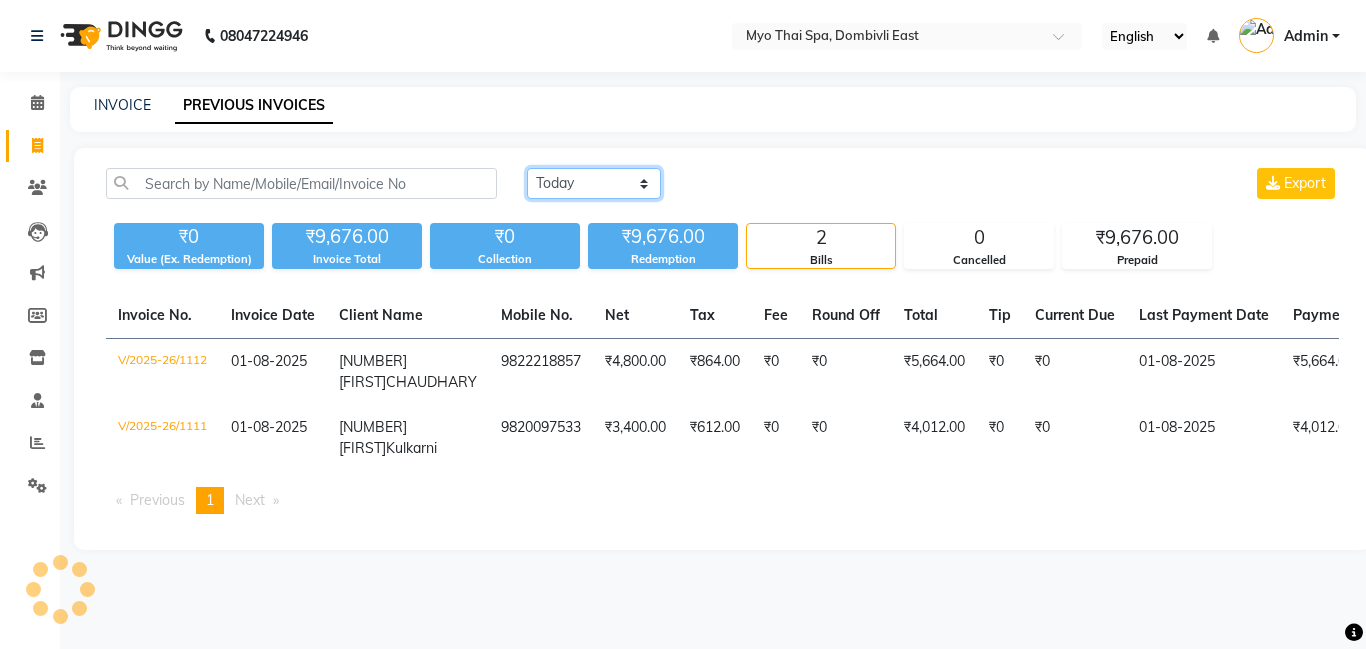 select on "range" 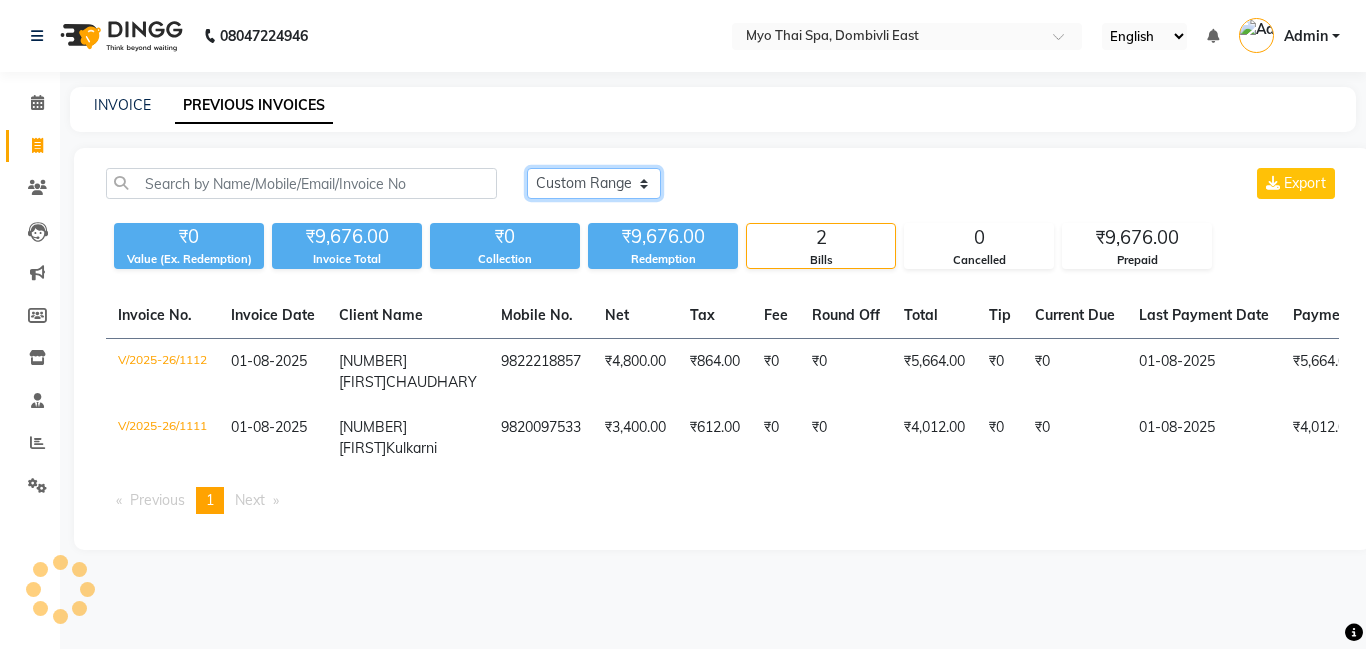click on "Today Yesterday Custom Range" 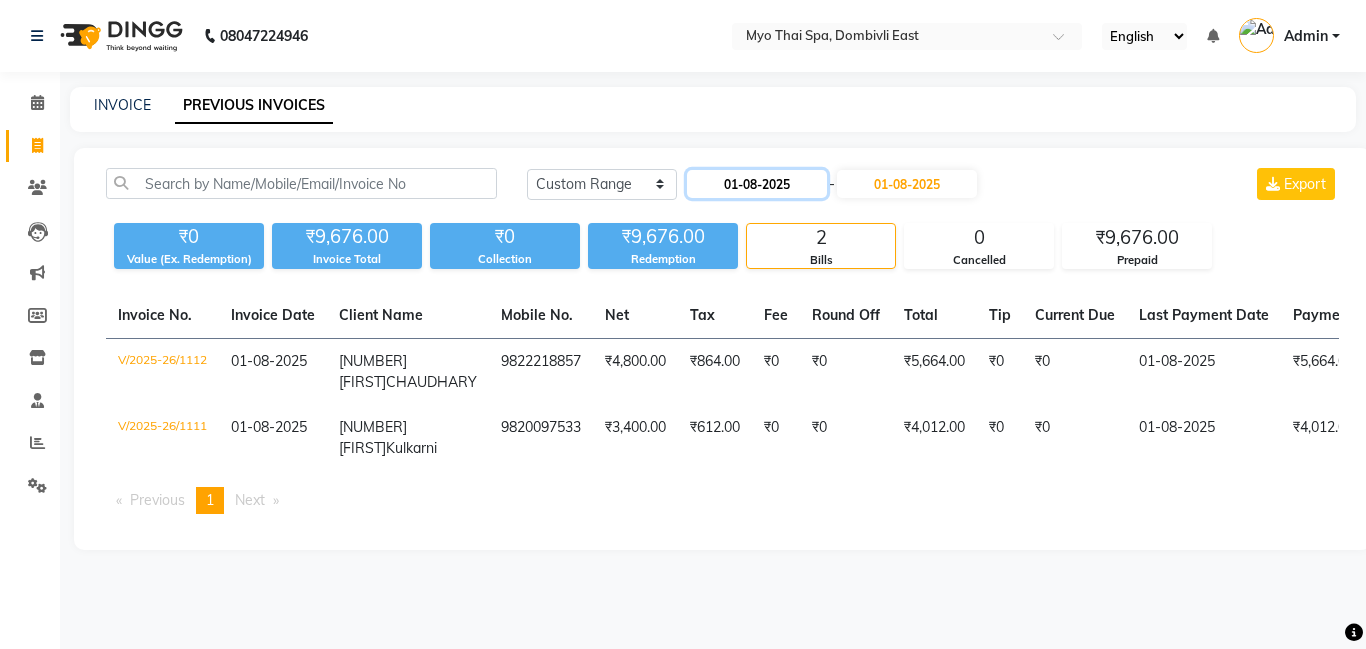 click on "01-08-2025" 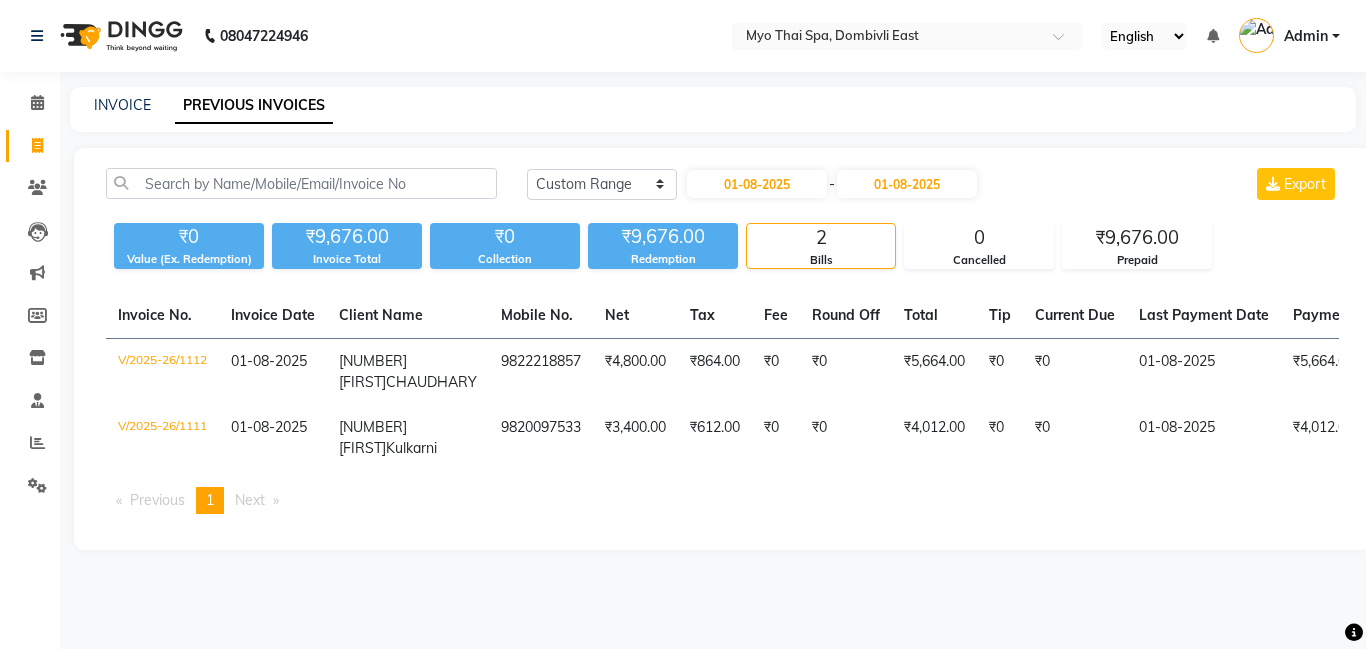 select on "8" 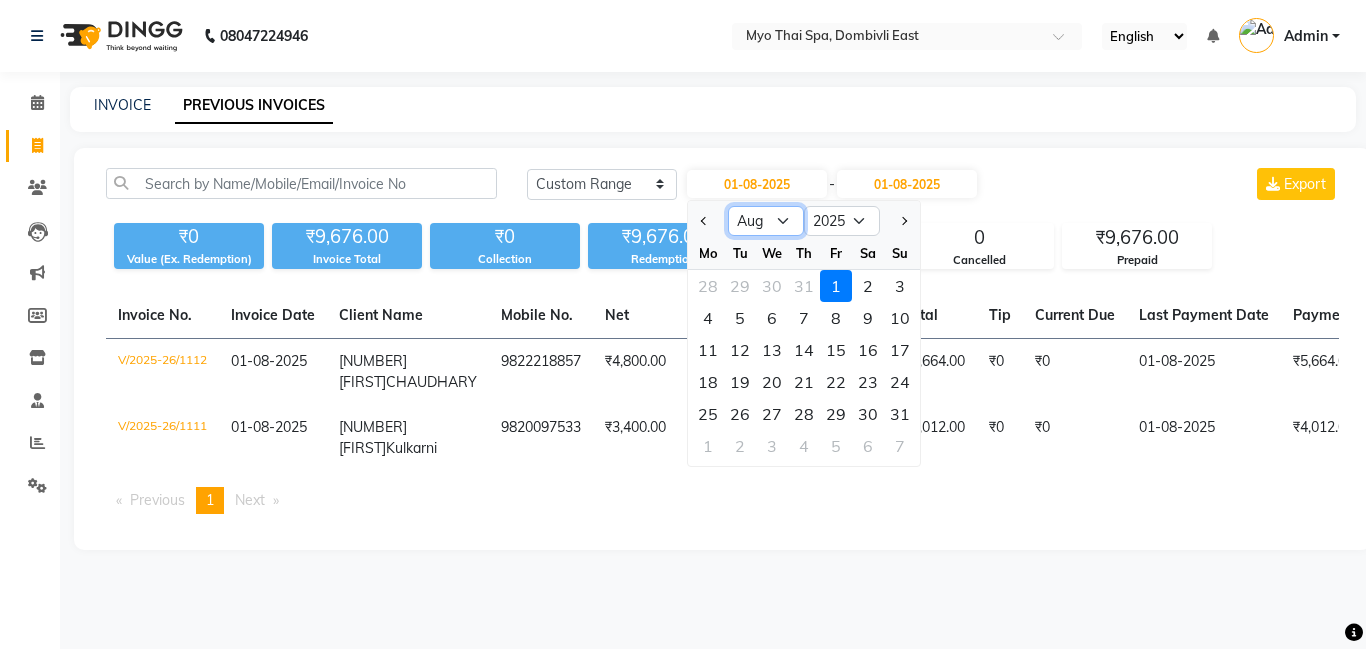 drag, startPoint x: 786, startPoint y: 220, endPoint x: 787, endPoint y: 234, distance: 14.035668 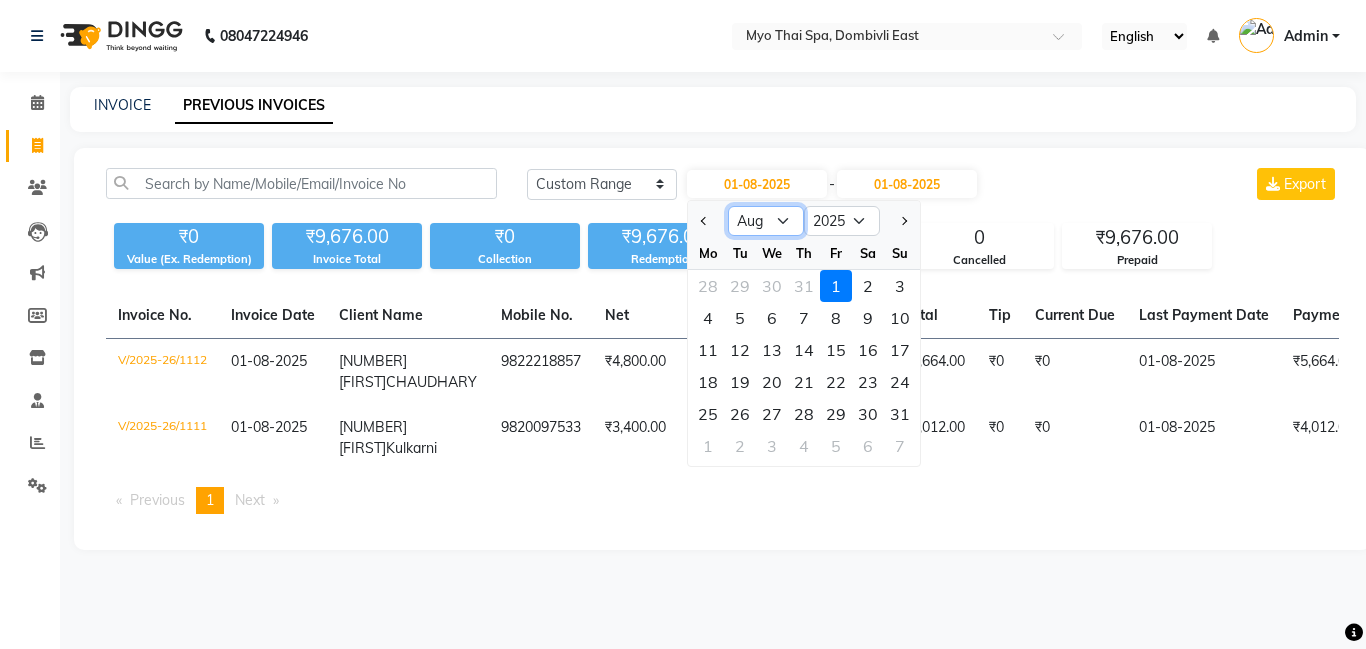 select on "7" 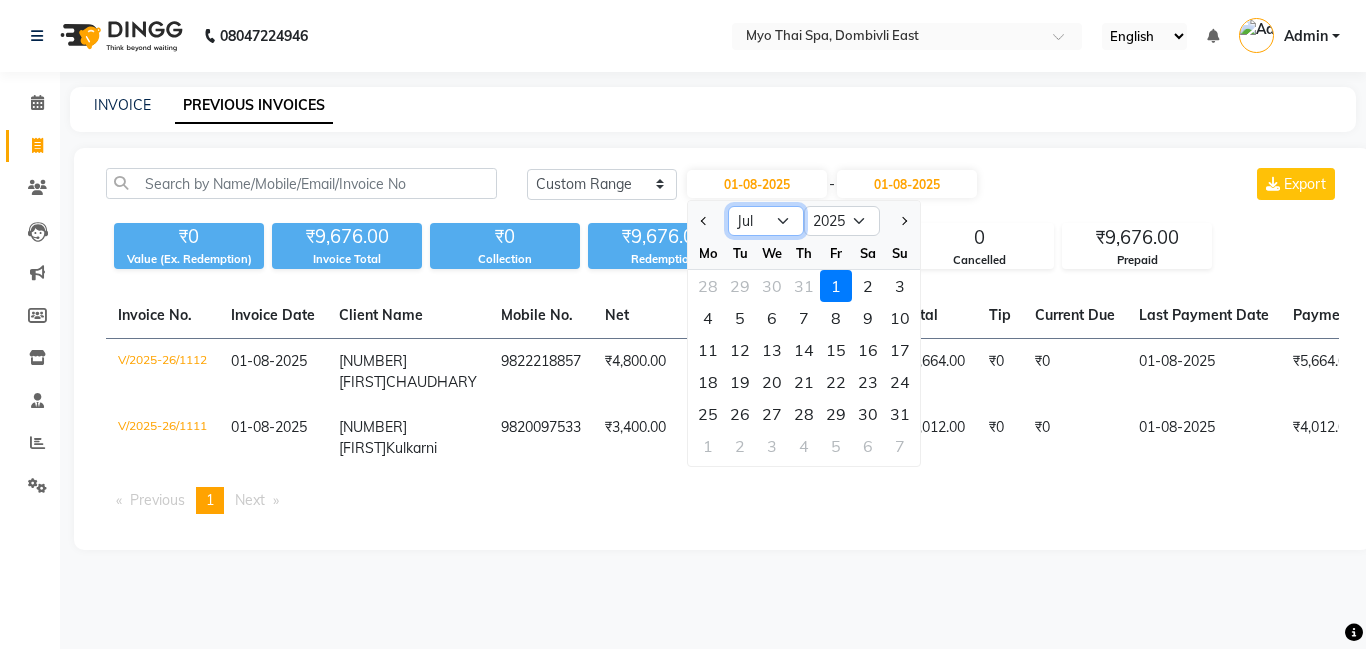 click on "Jan Feb Mar Apr May Jun Jul Aug Sep Oct Nov Dec" 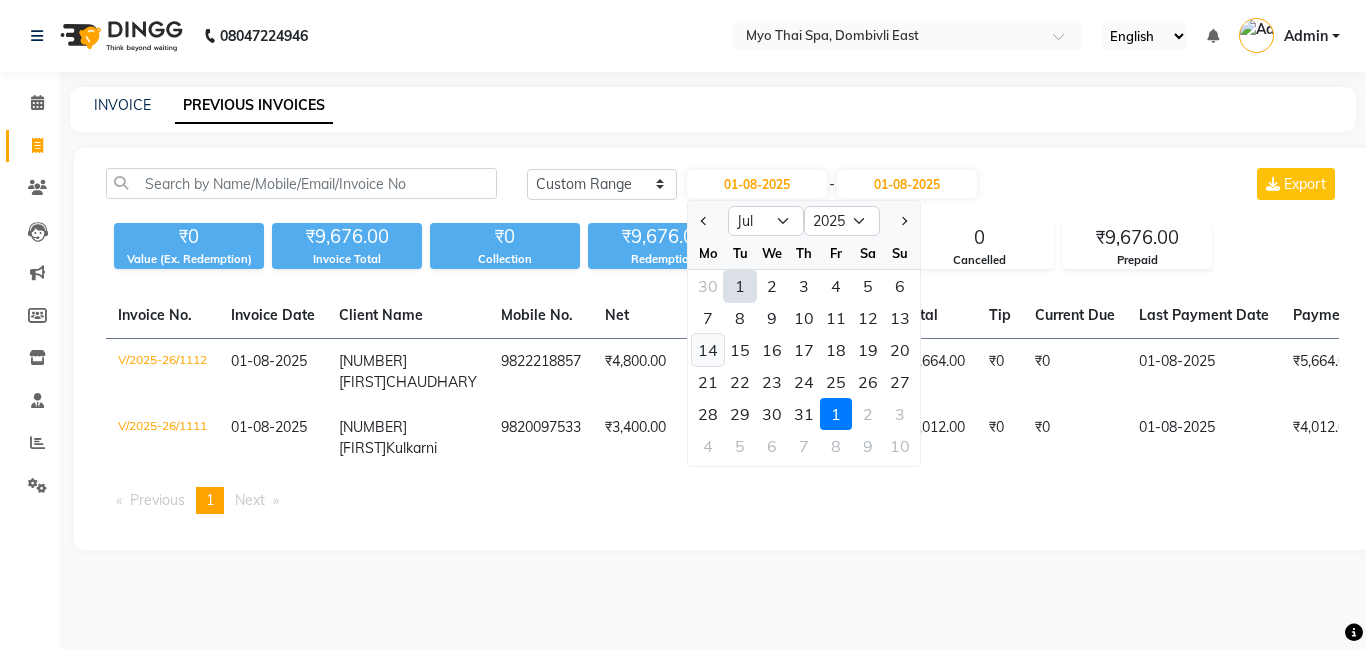 click on "14" 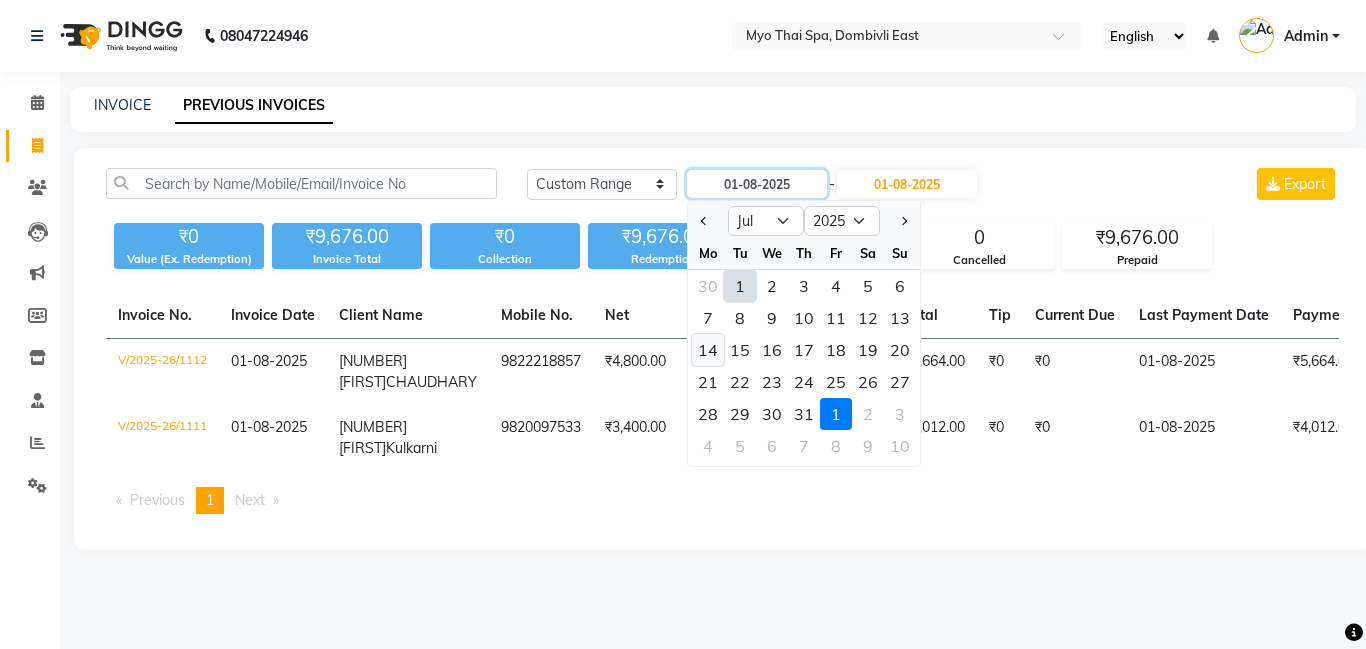 type on "14-07-2025" 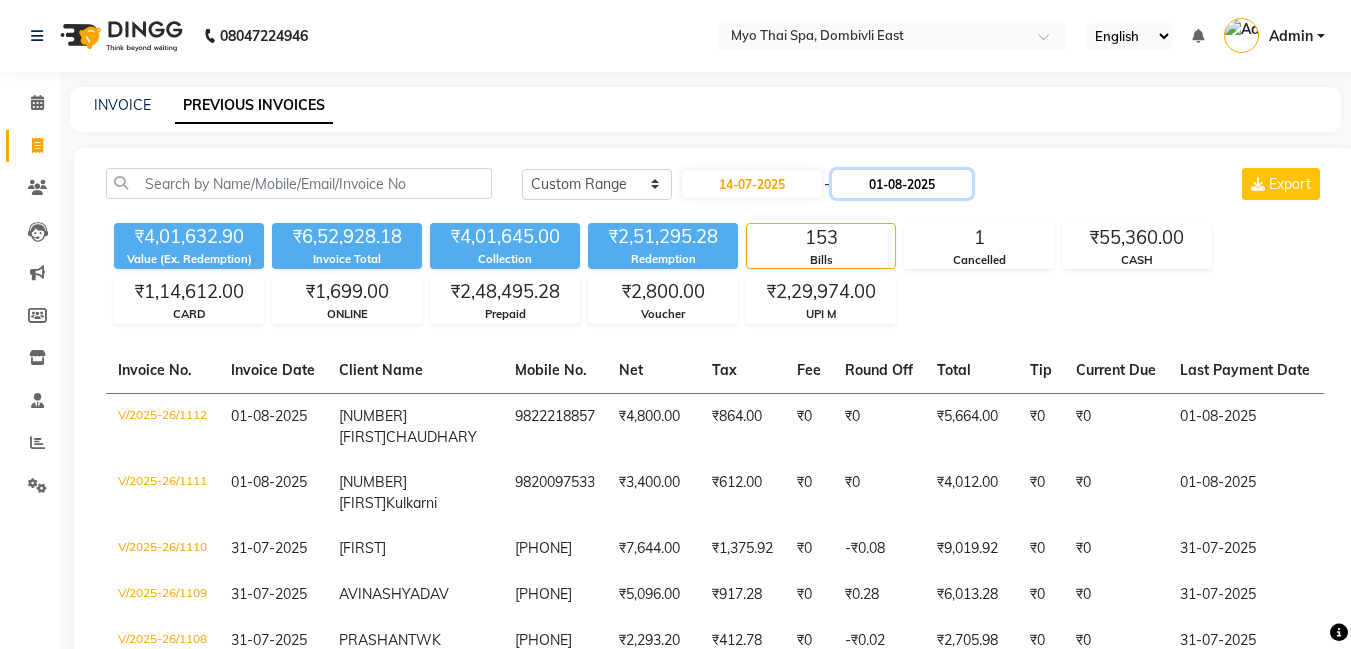 click on "01-08-2025" 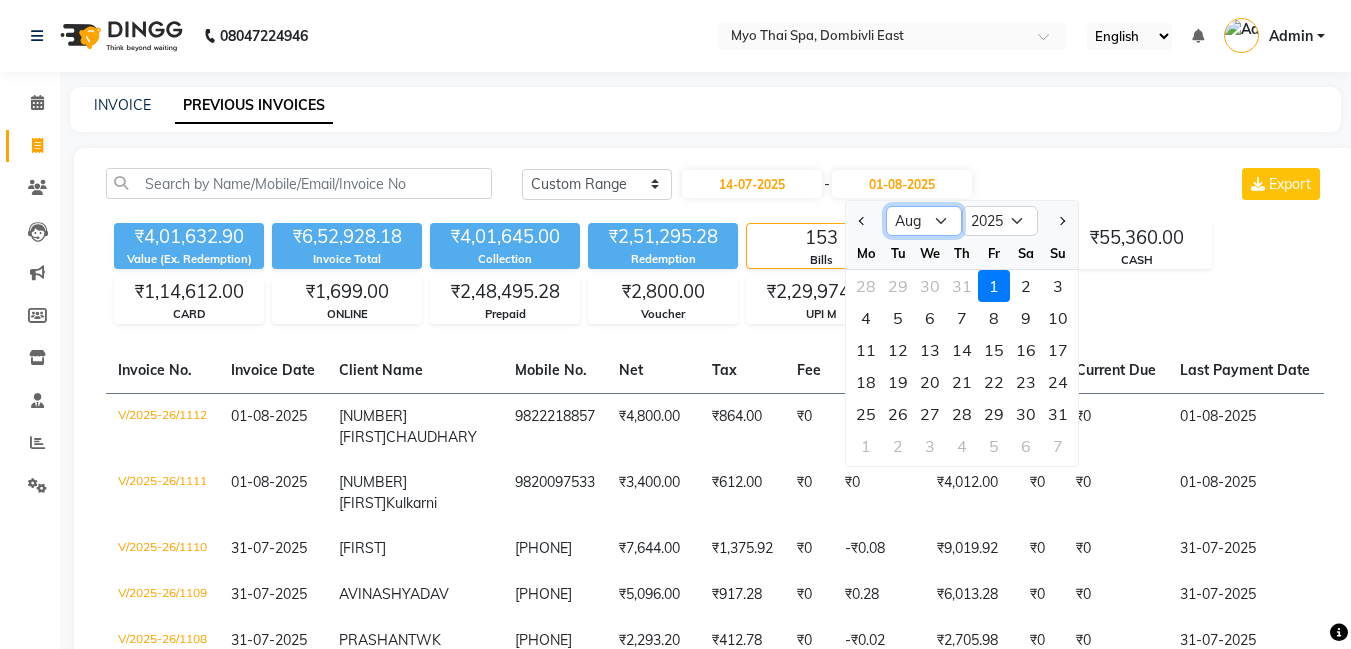 click on "Jul Aug Sep Oct Nov Dec" 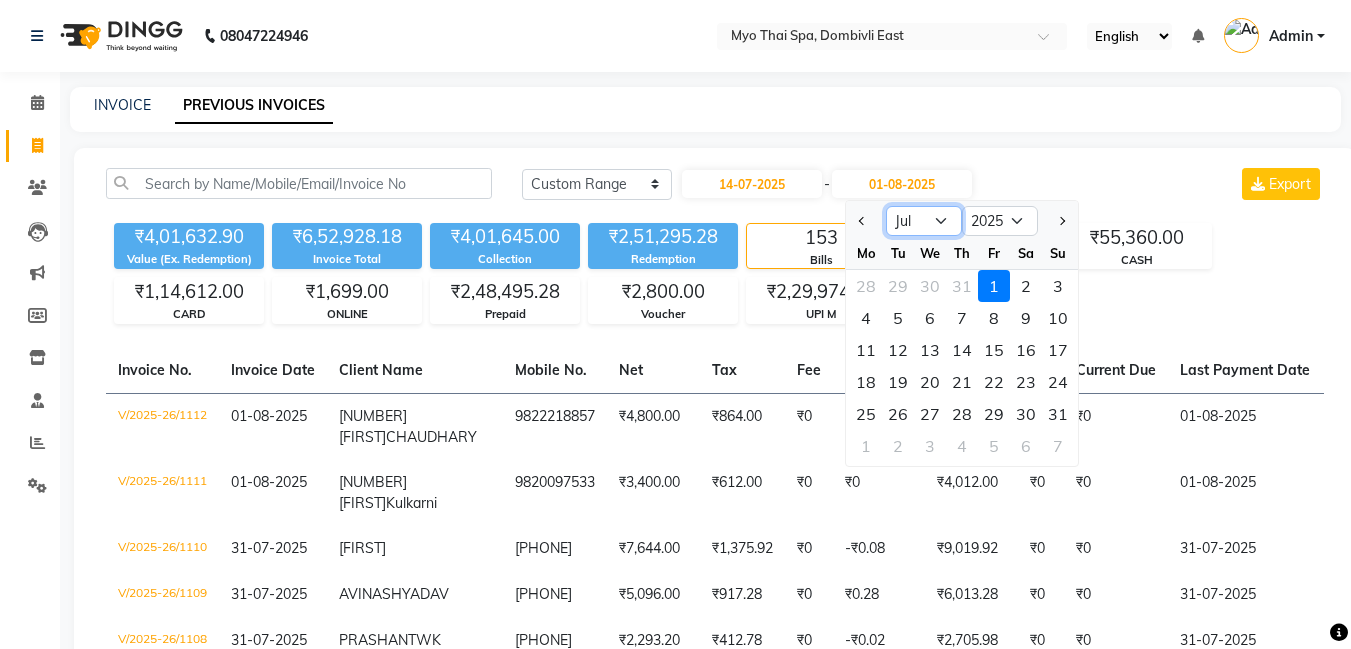 click on "Jul Aug Sep Oct Nov Dec" 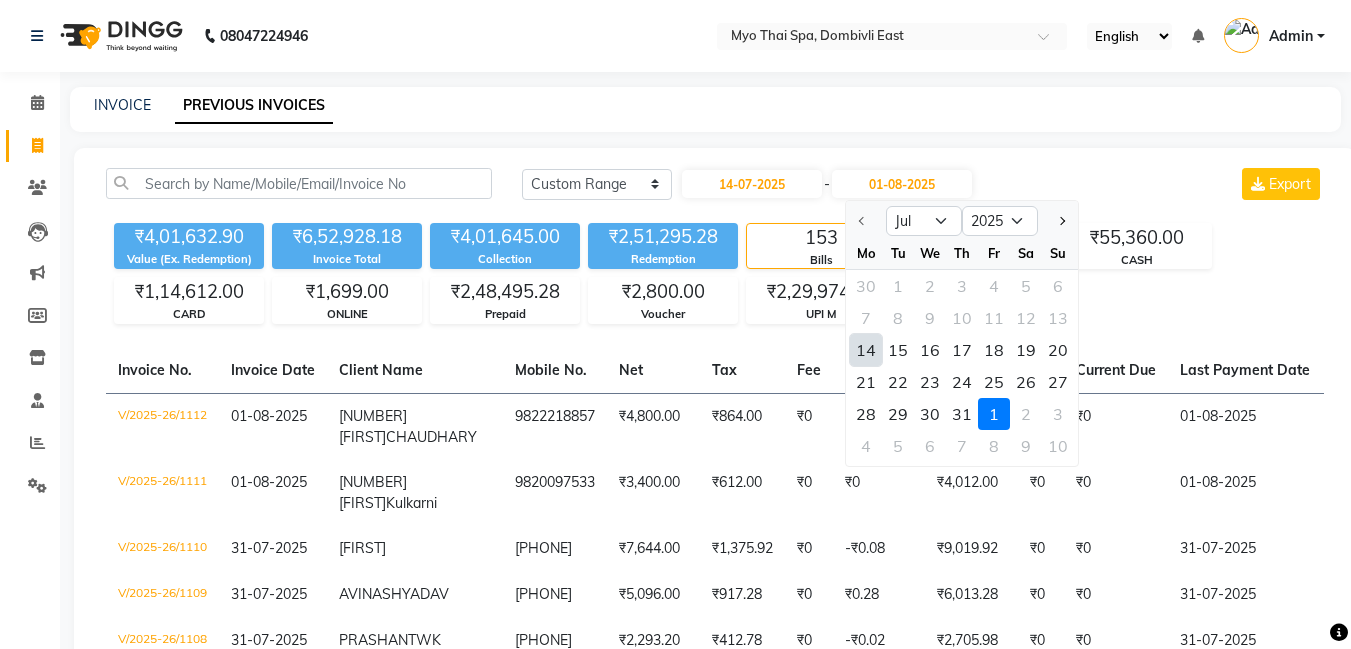 click on "14" 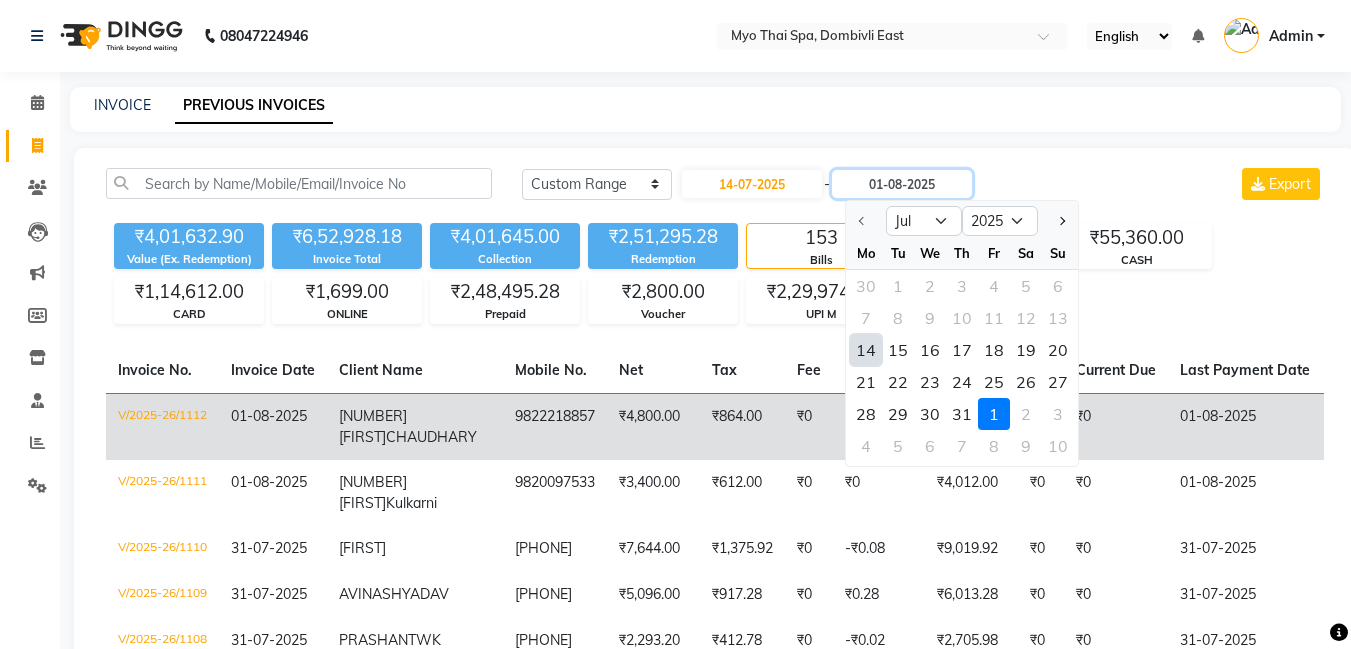 type on "14-07-2025" 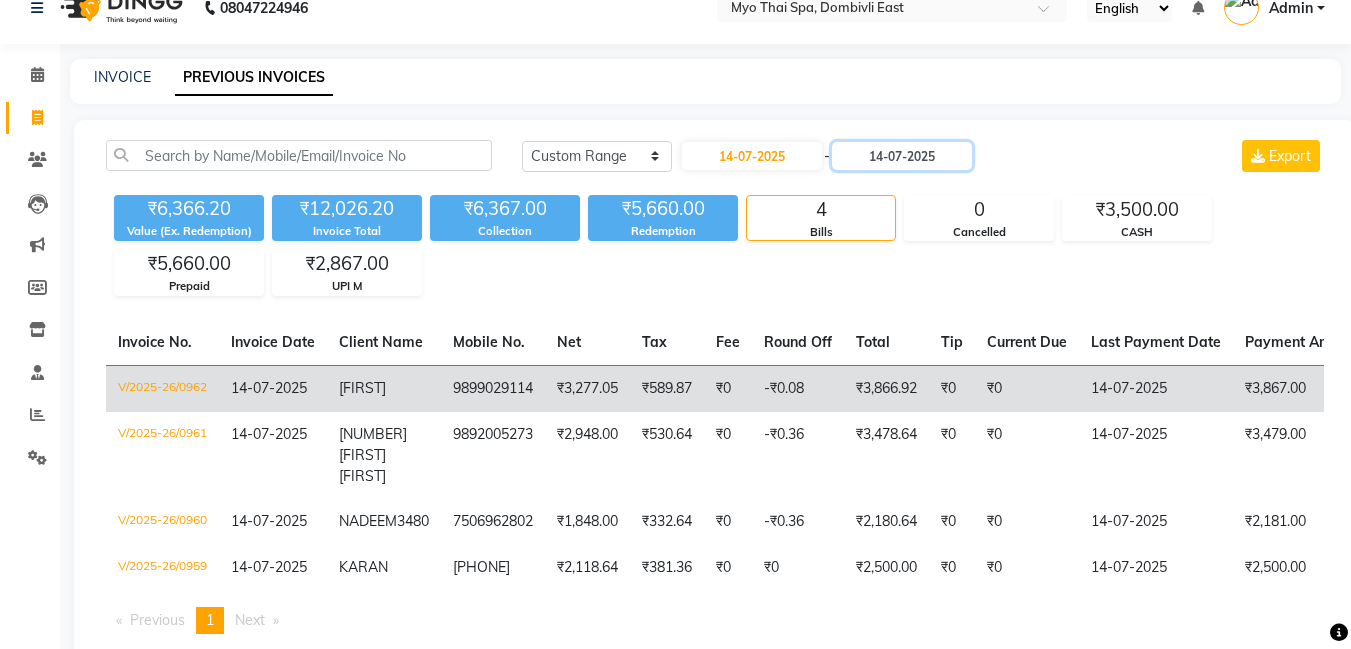scroll, scrollTop: 73, scrollLeft: 0, axis: vertical 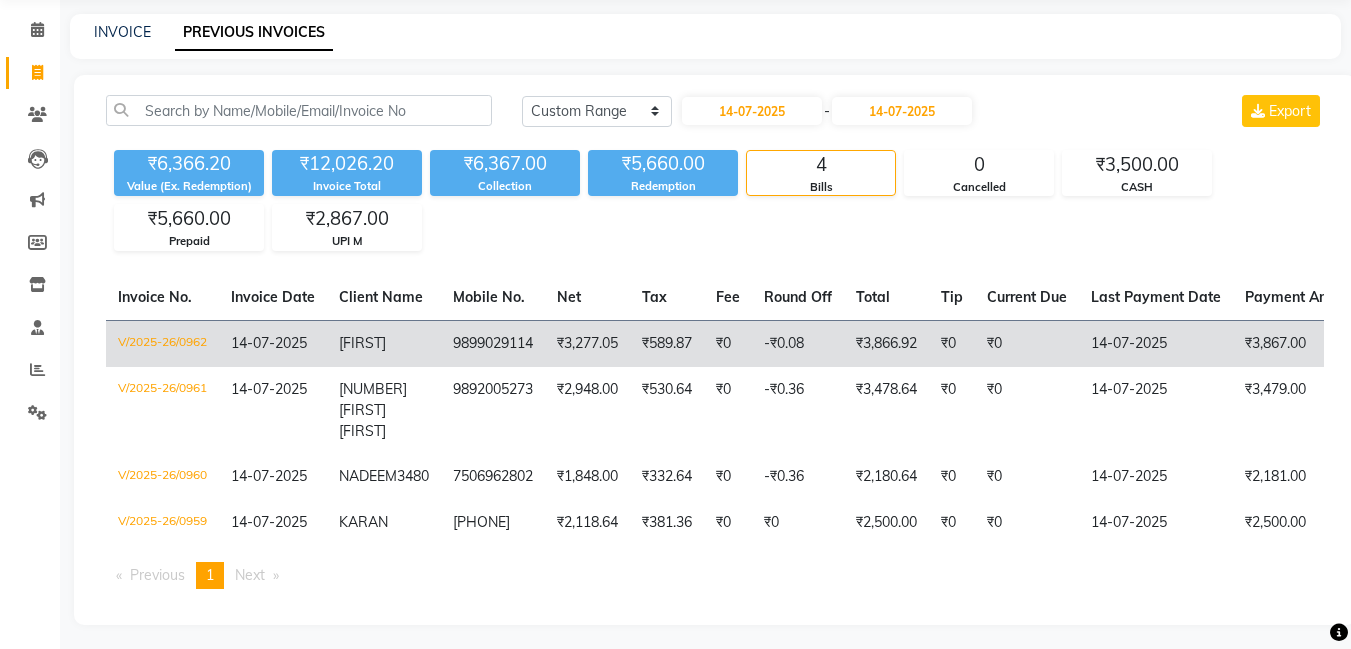 click on "V/2025-26/0962" 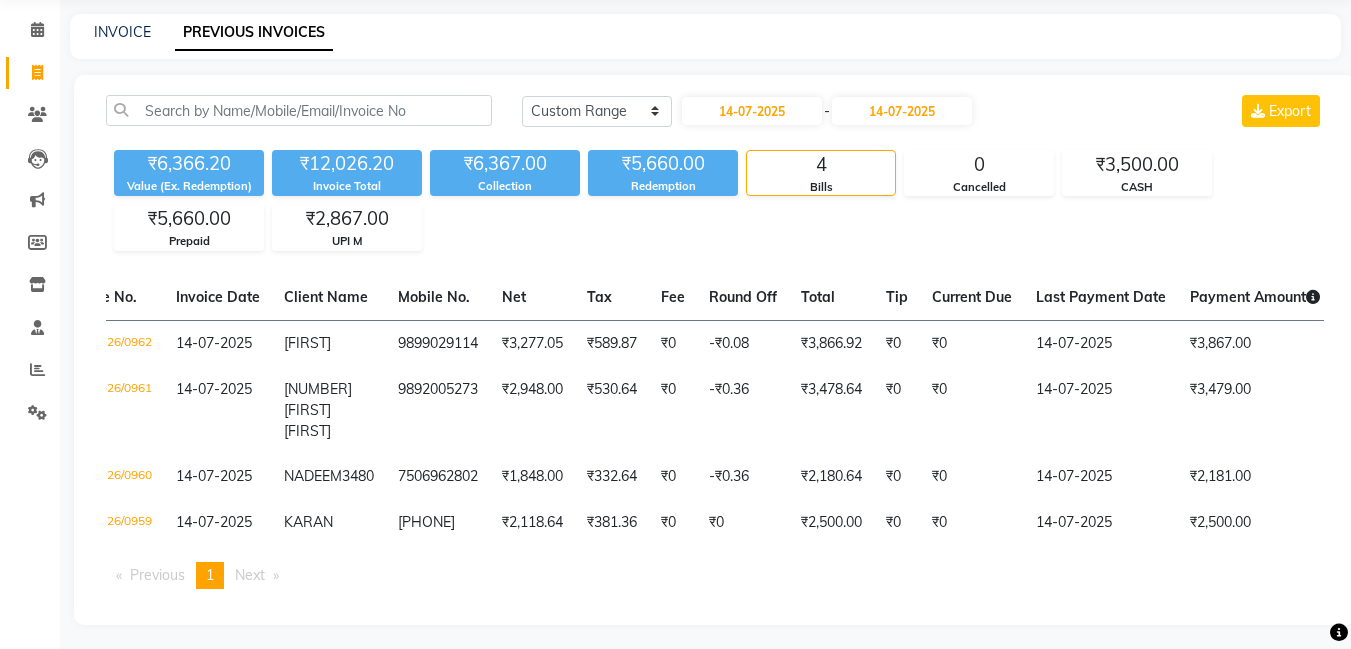 scroll, scrollTop: 0, scrollLeft: 0, axis: both 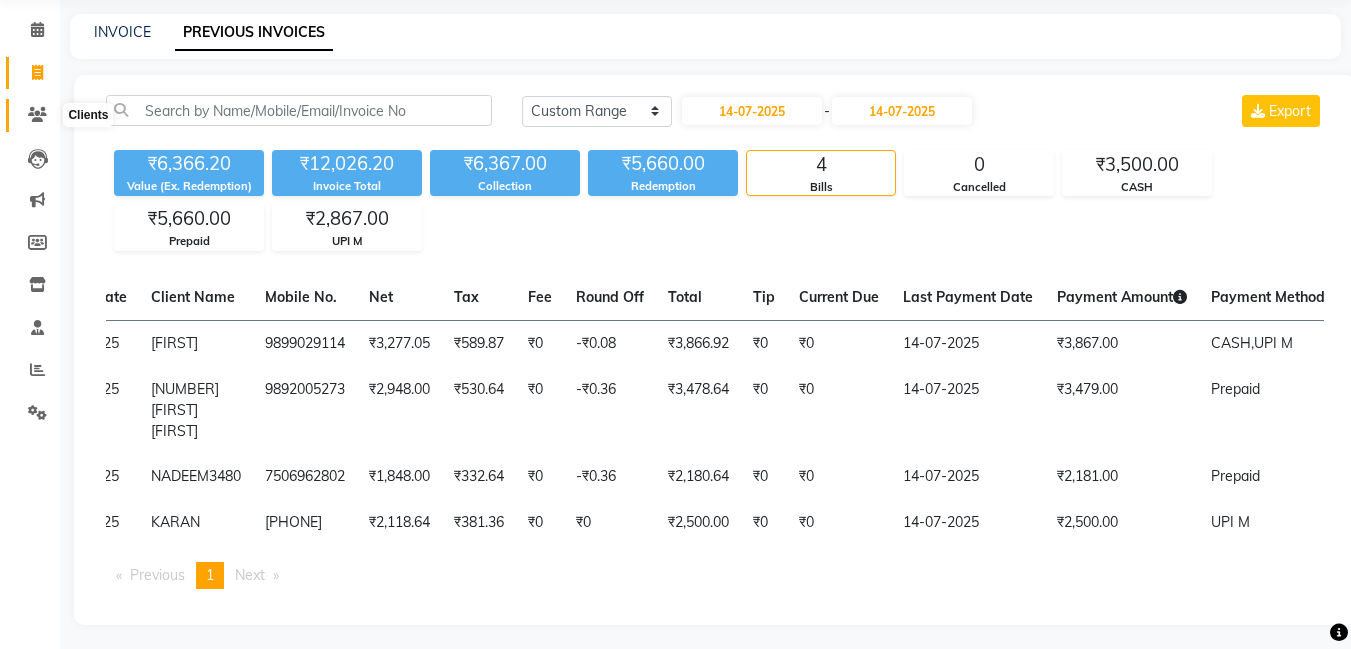 click 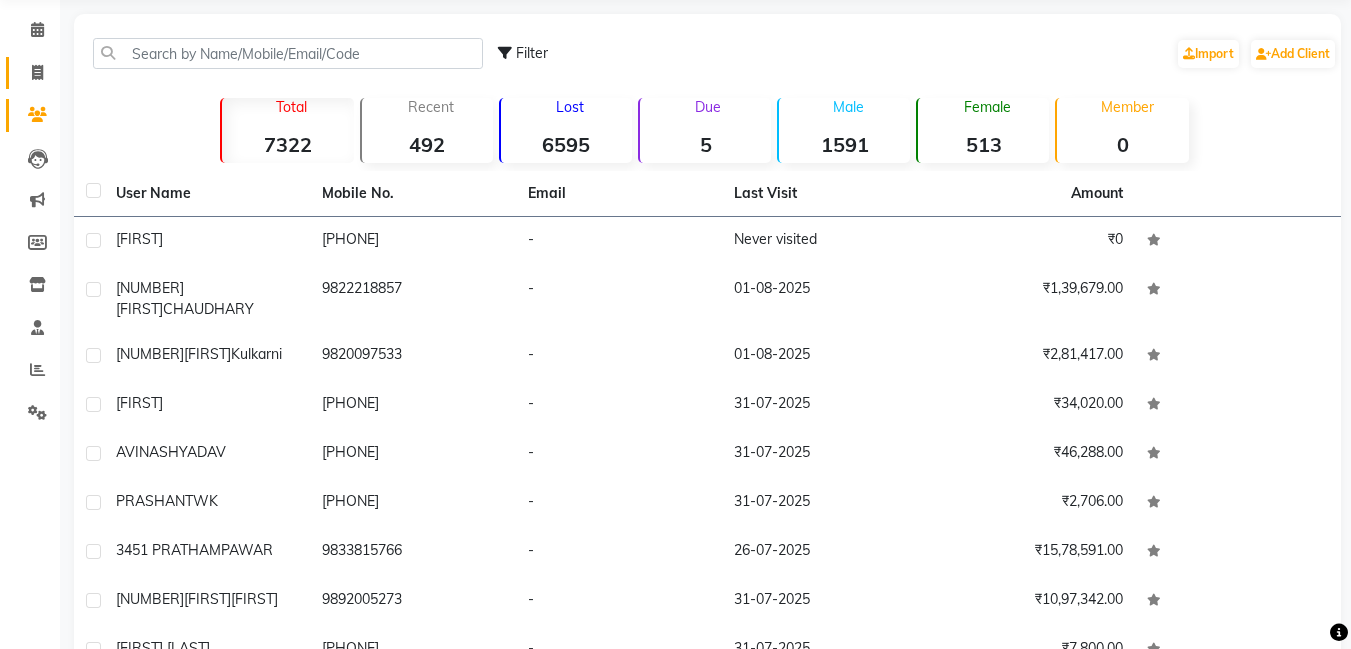click 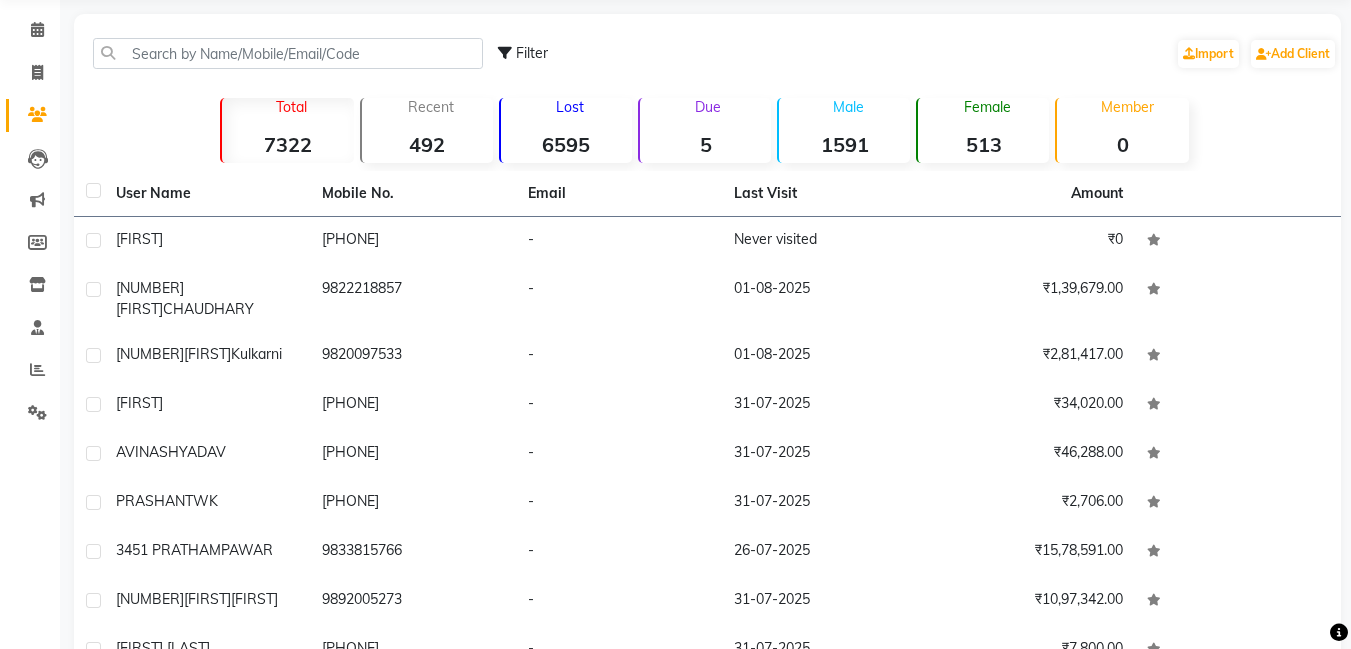 select on "5086" 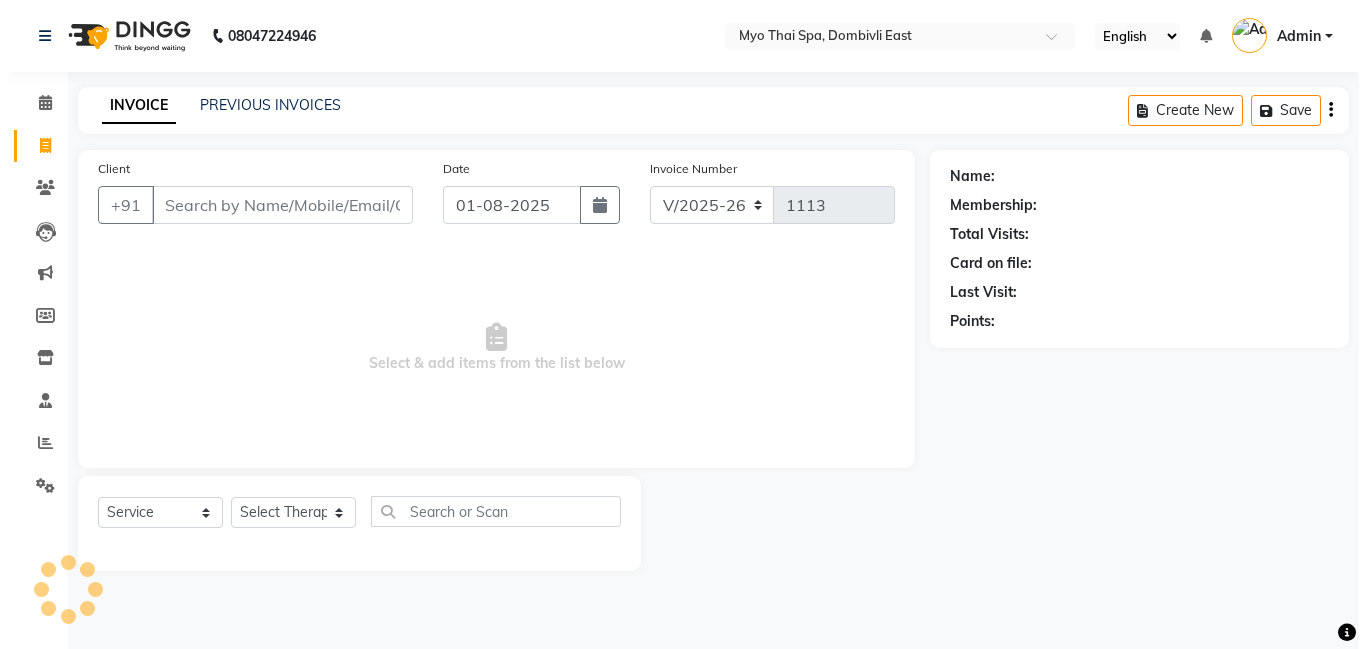 scroll, scrollTop: 0, scrollLeft: 0, axis: both 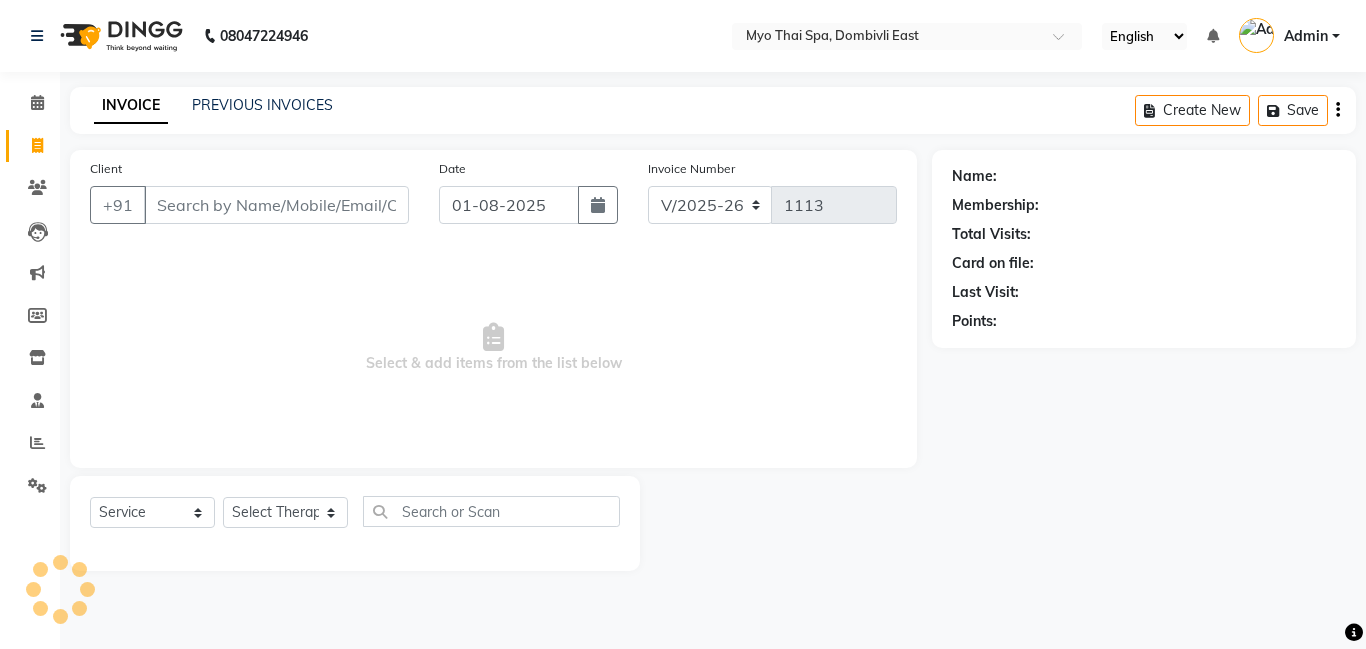 select on "V" 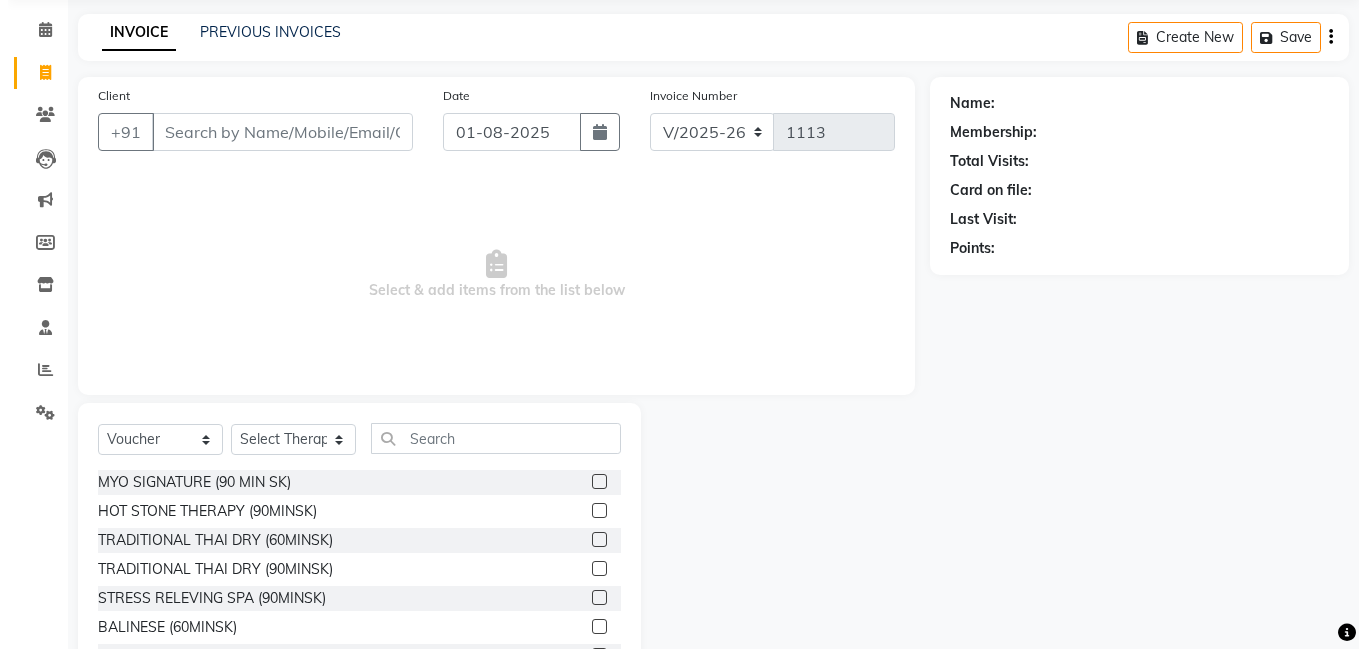 scroll, scrollTop: 0, scrollLeft: 0, axis: both 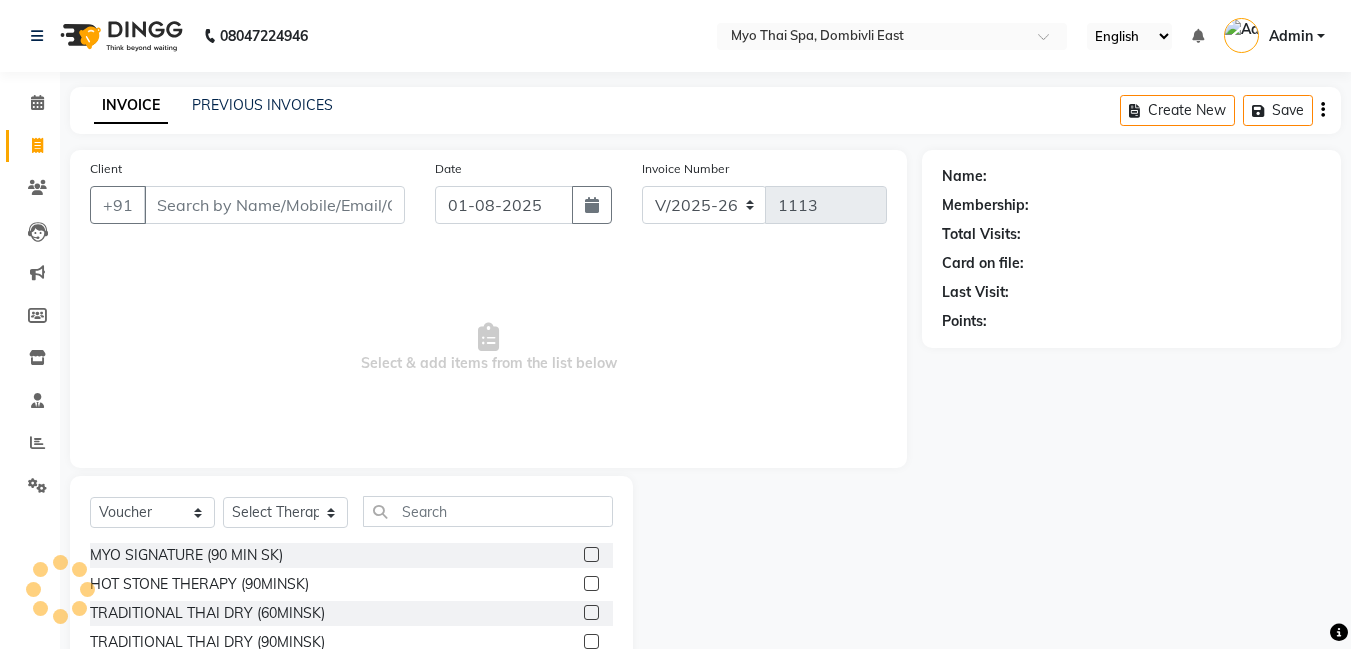 click on "Admin" at bounding box center (1291, 36) 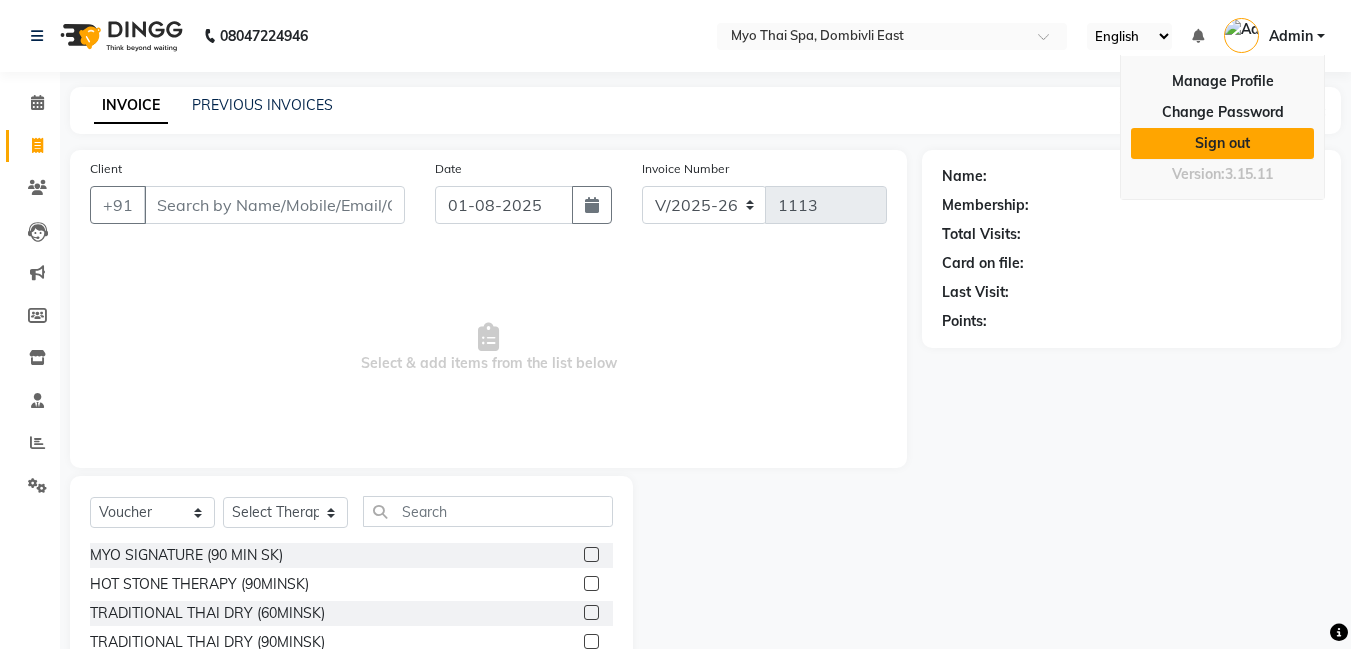 click on "Sign out" at bounding box center [1222, 143] 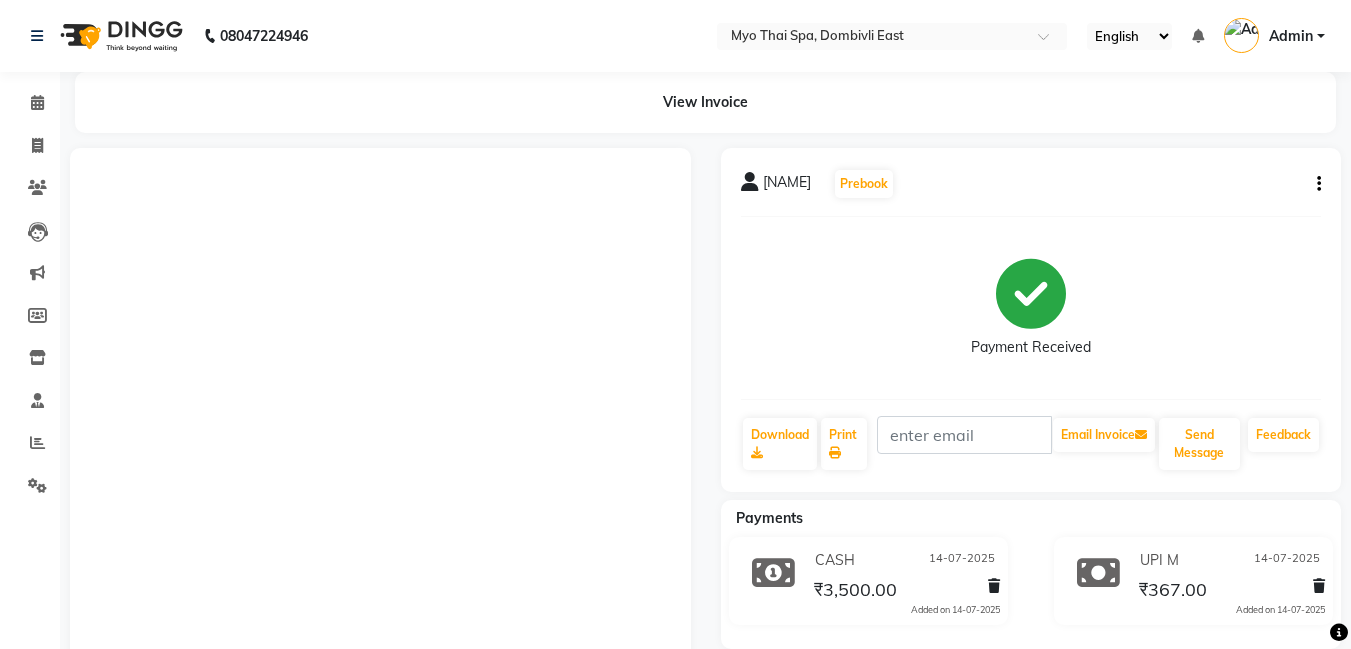 scroll, scrollTop: 204, scrollLeft: 0, axis: vertical 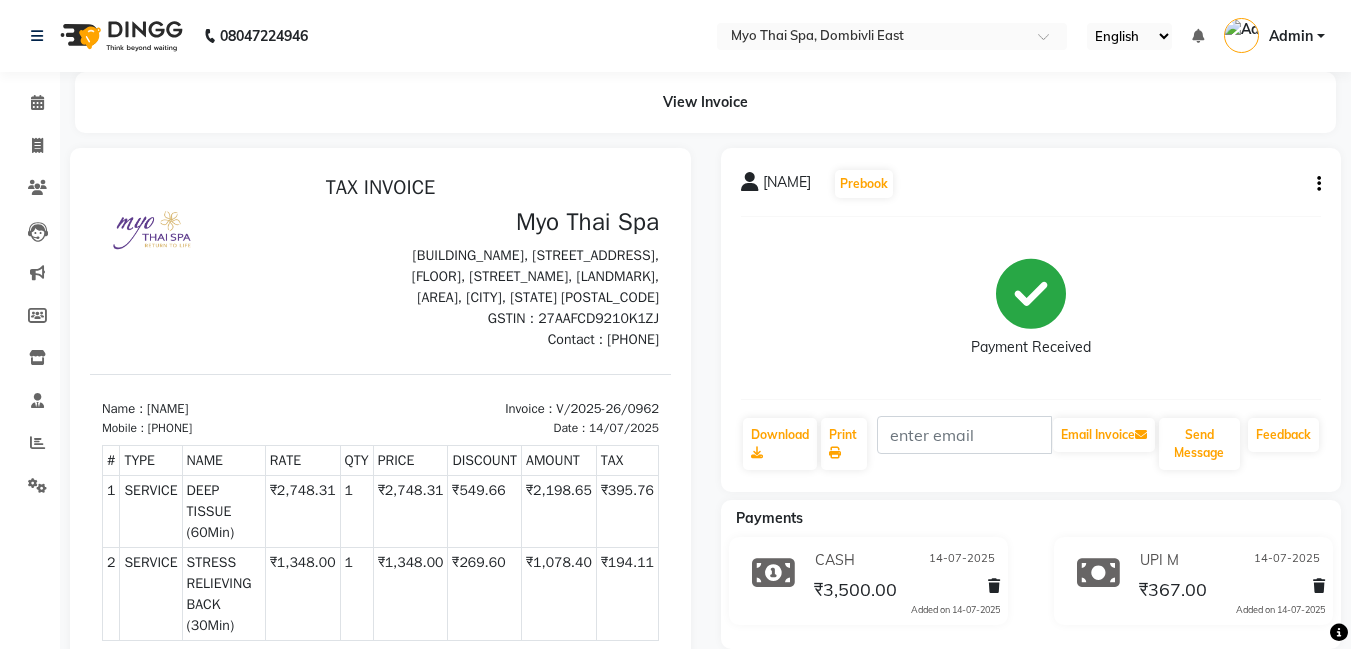 drag, startPoint x: 1327, startPoint y: 43, endPoint x: 1317, endPoint y: 40, distance: 10.440307 